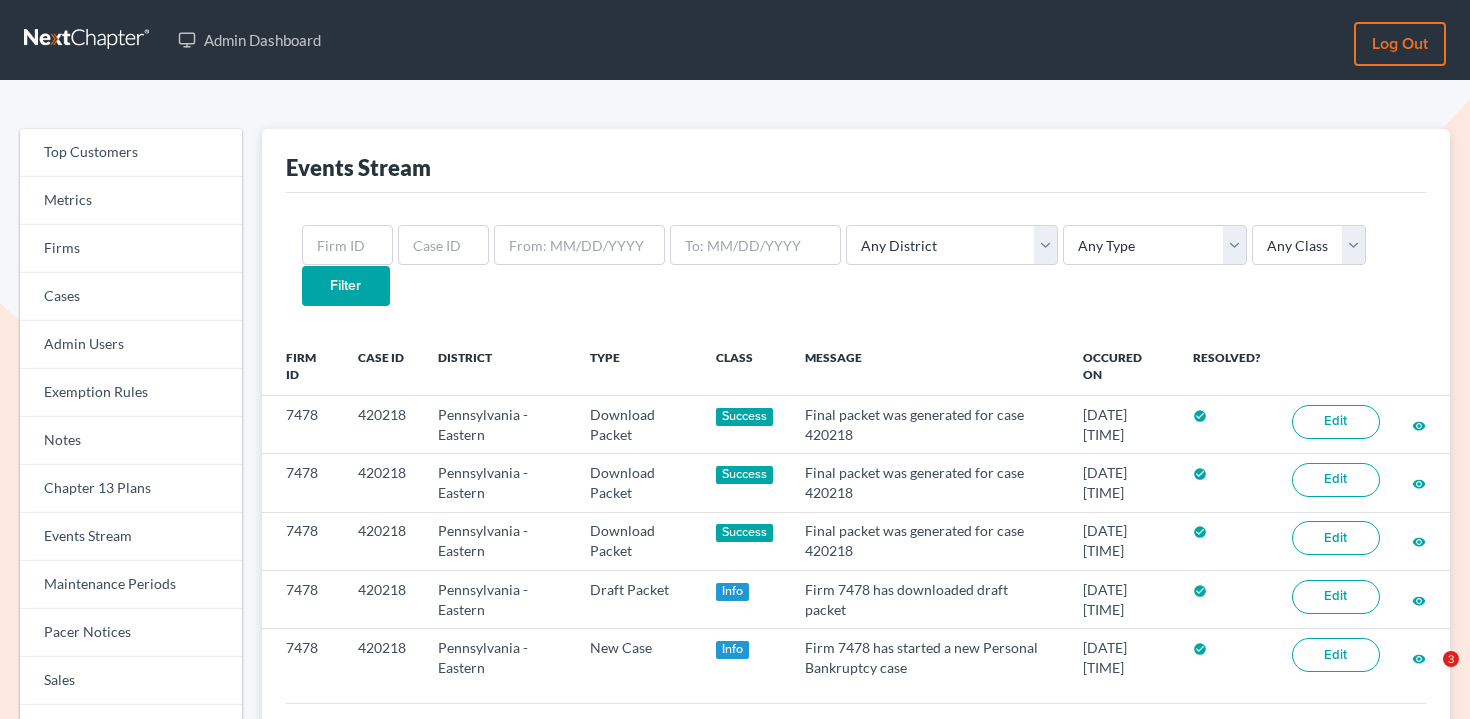 scroll, scrollTop: 0, scrollLeft: 0, axis: both 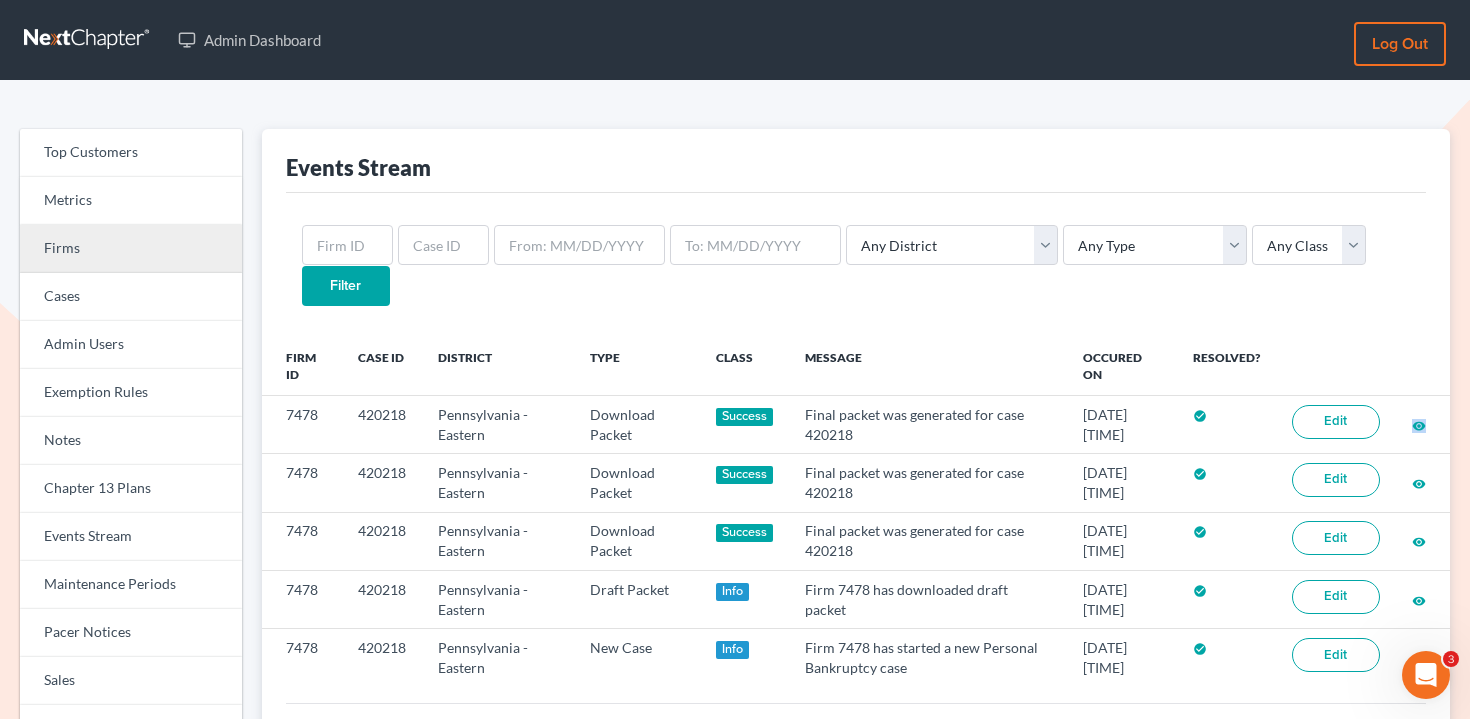 click on "Firms" at bounding box center (131, 249) 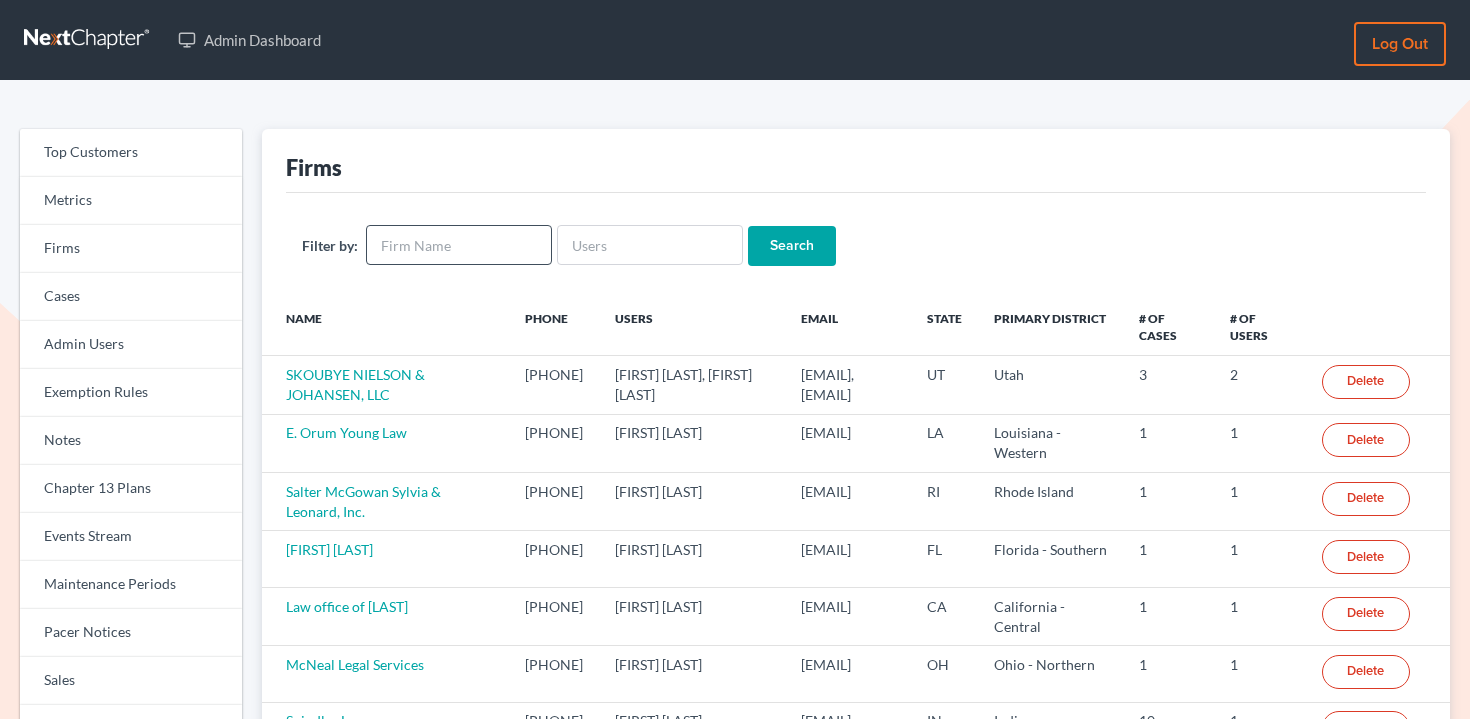 scroll, scrollTop: 0, scrollLeft: 0, axis: both 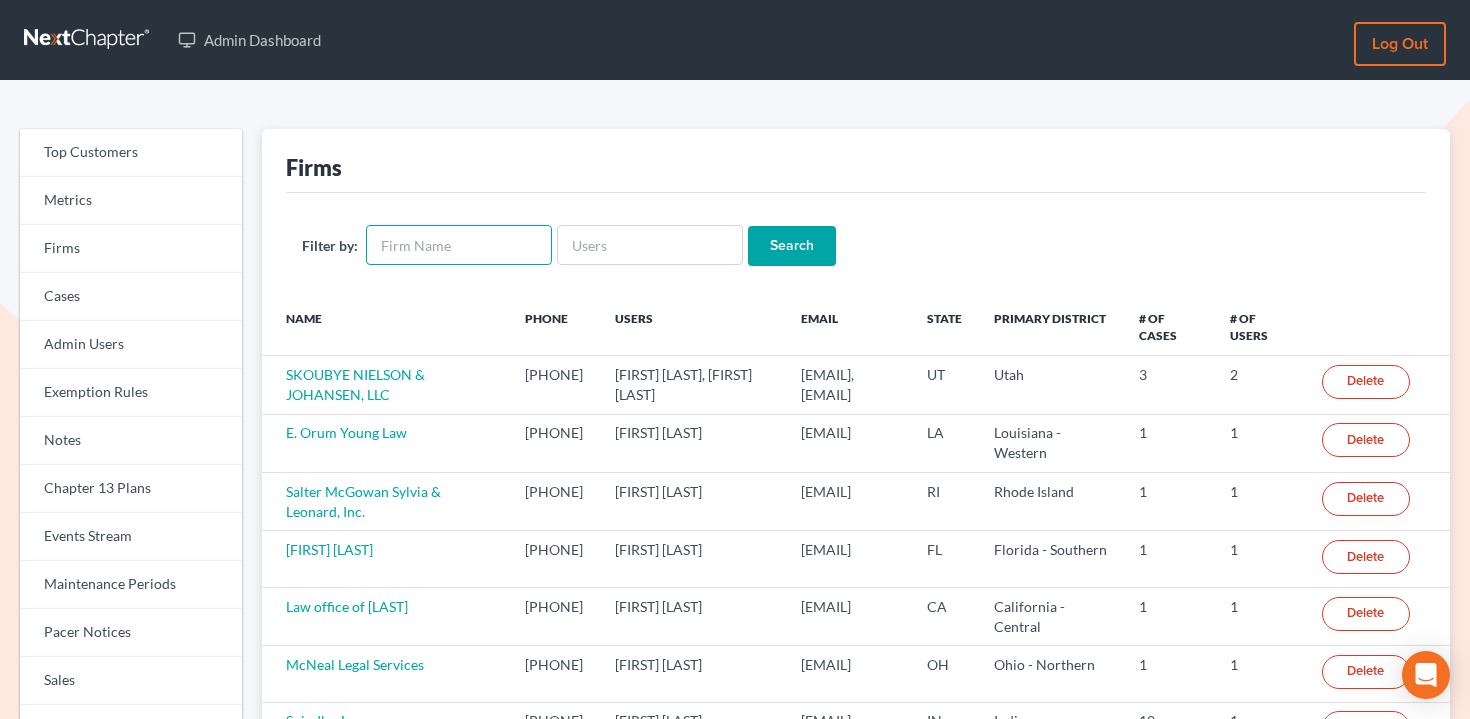 click at bounding box center [459, 245] 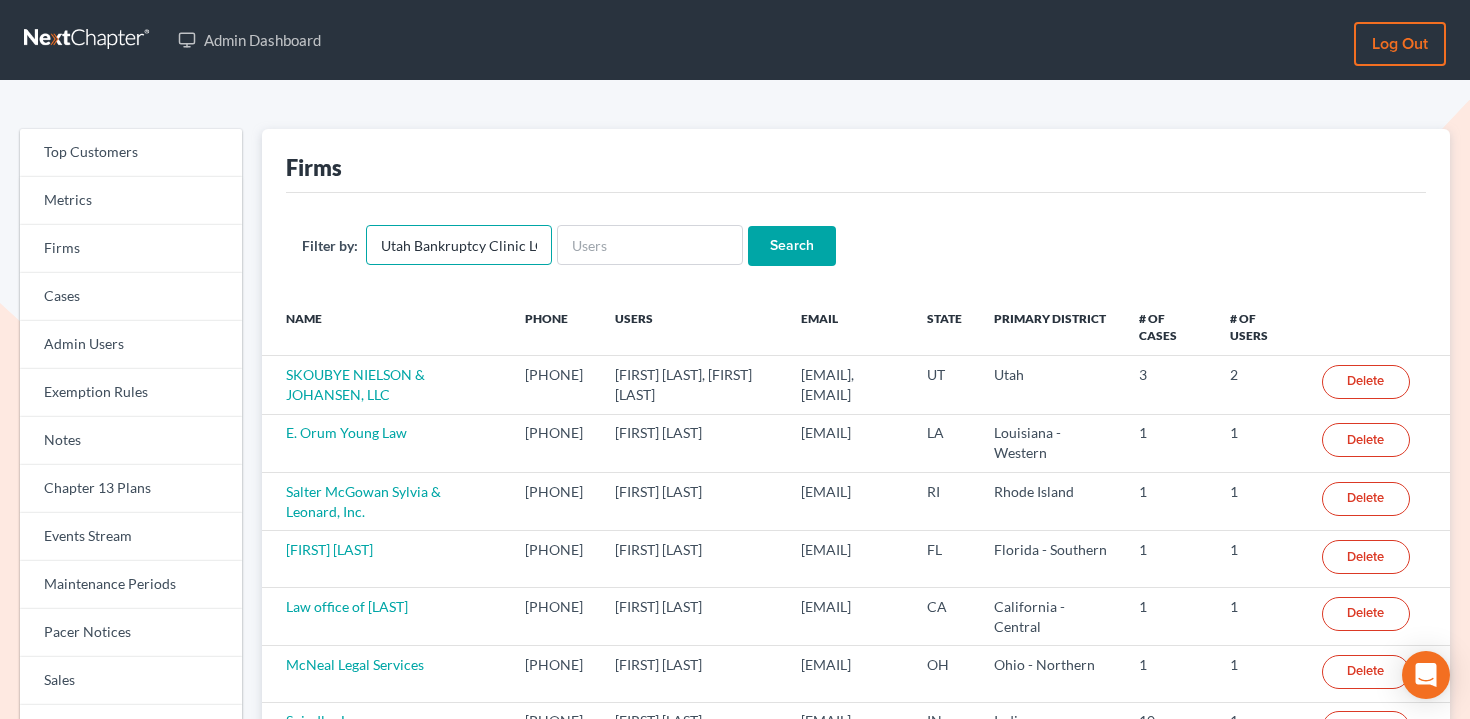 scroll, scrollTop: 0, scrollLeft: 12, axis: horizontal 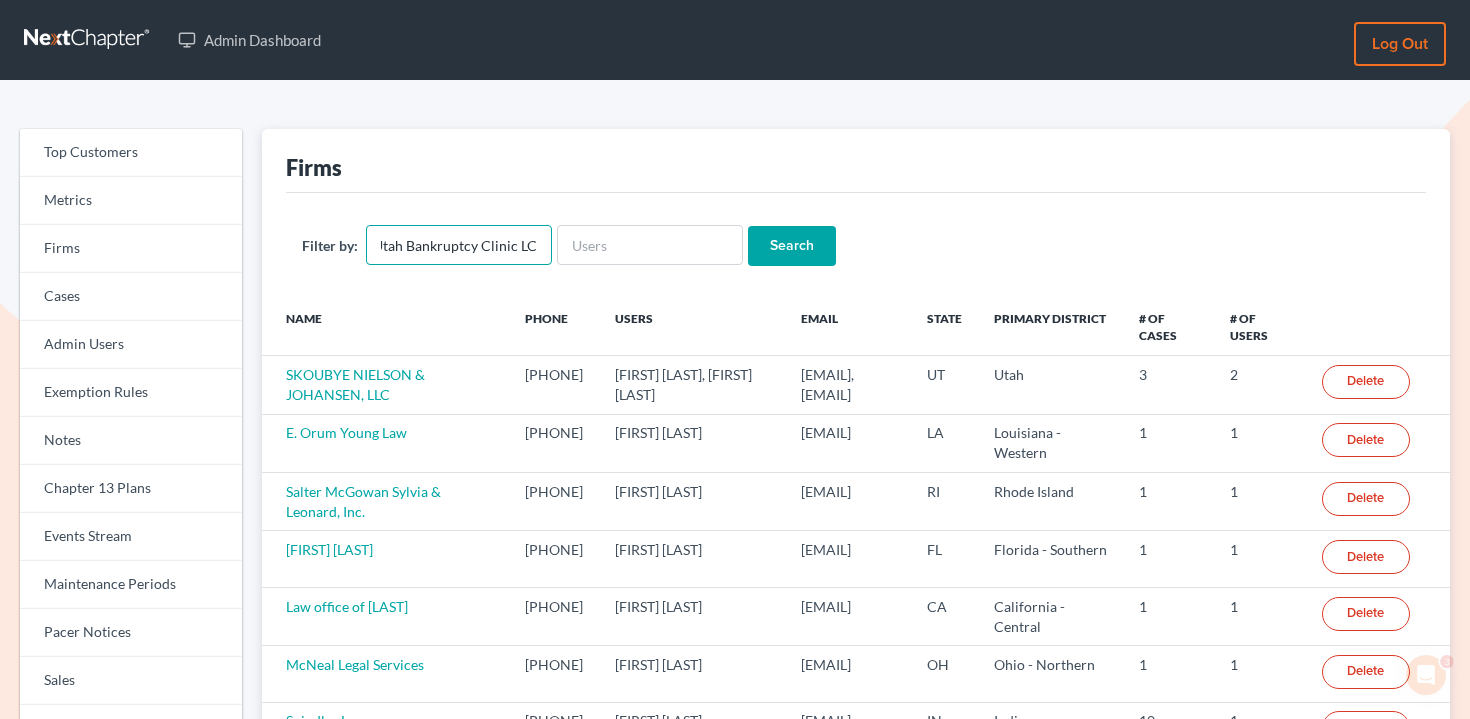 type on "Utah Bankruptcy Clinic LC" 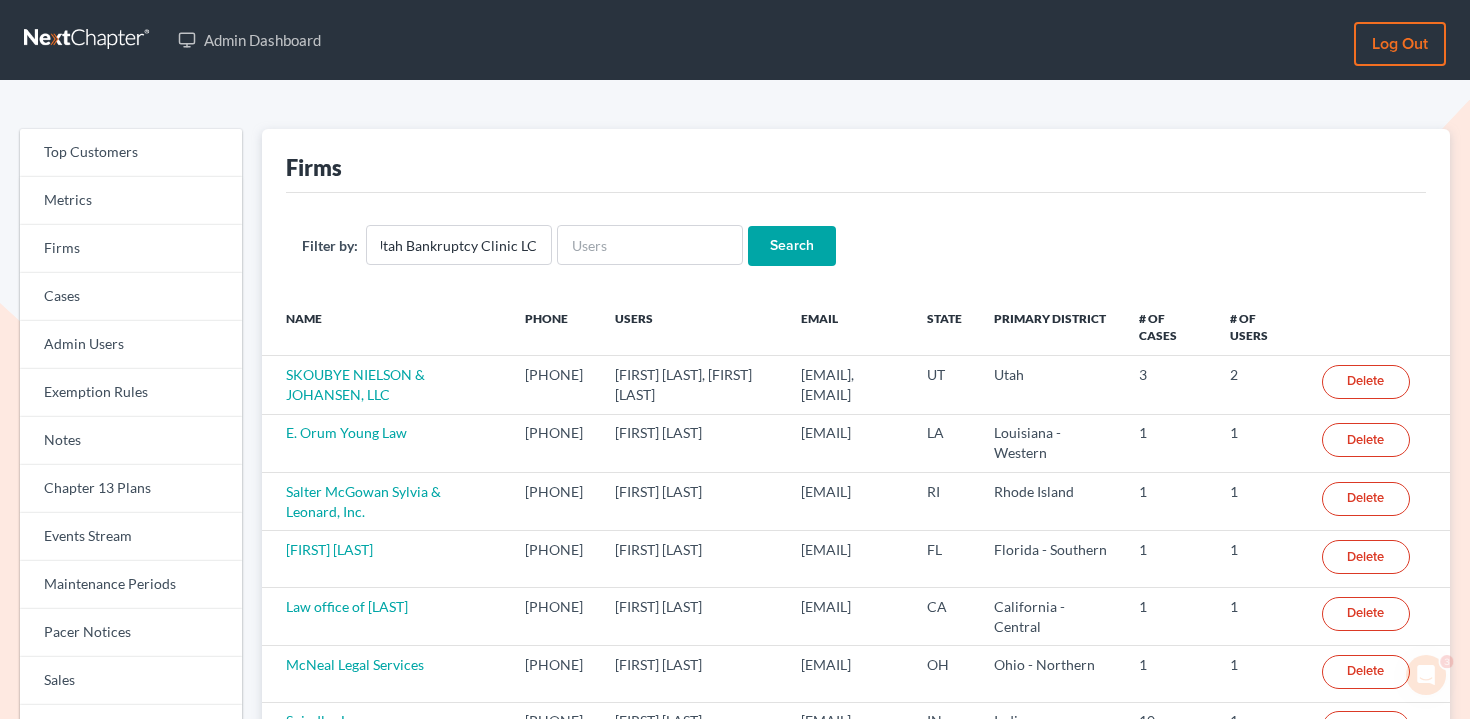 click on "Search" at bounding box center [792, 246] 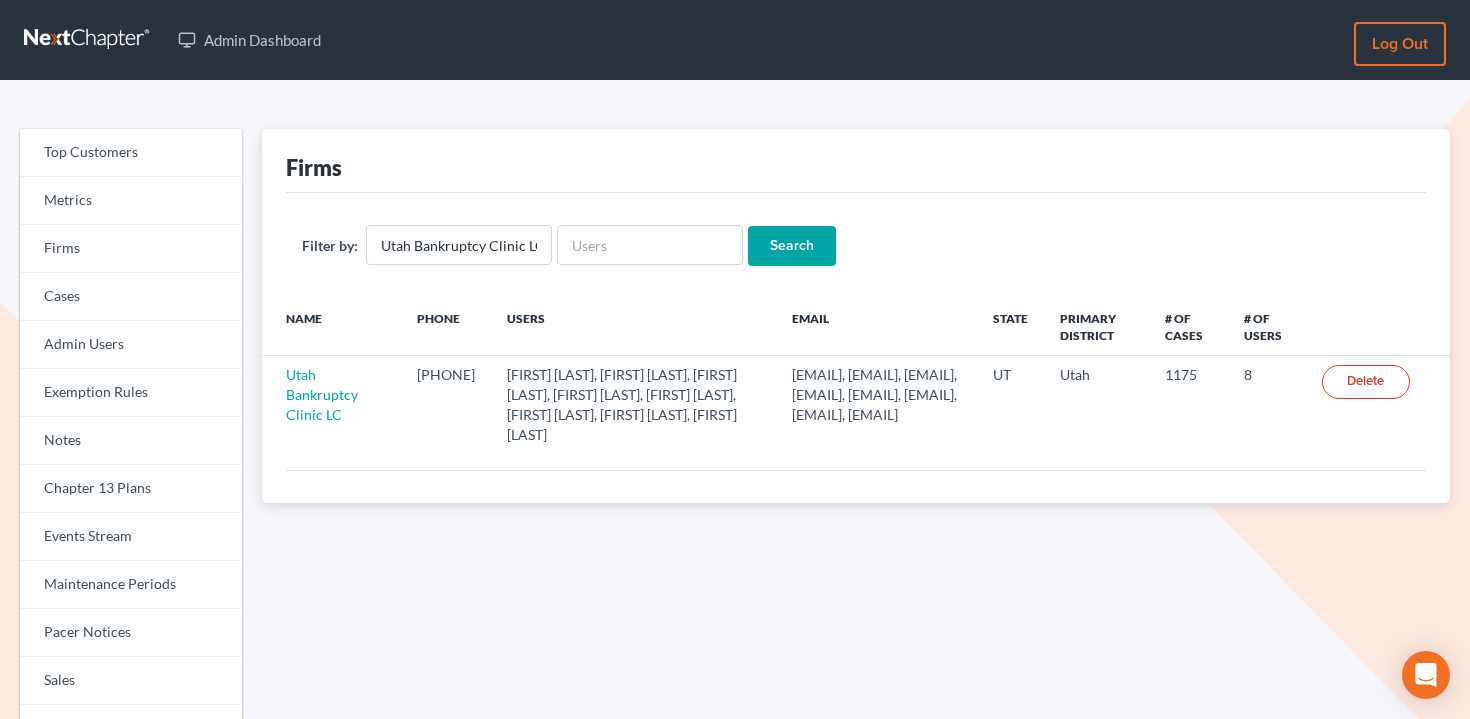 scroll, scrollTop: 0, scrollLeft: 0, axis: both 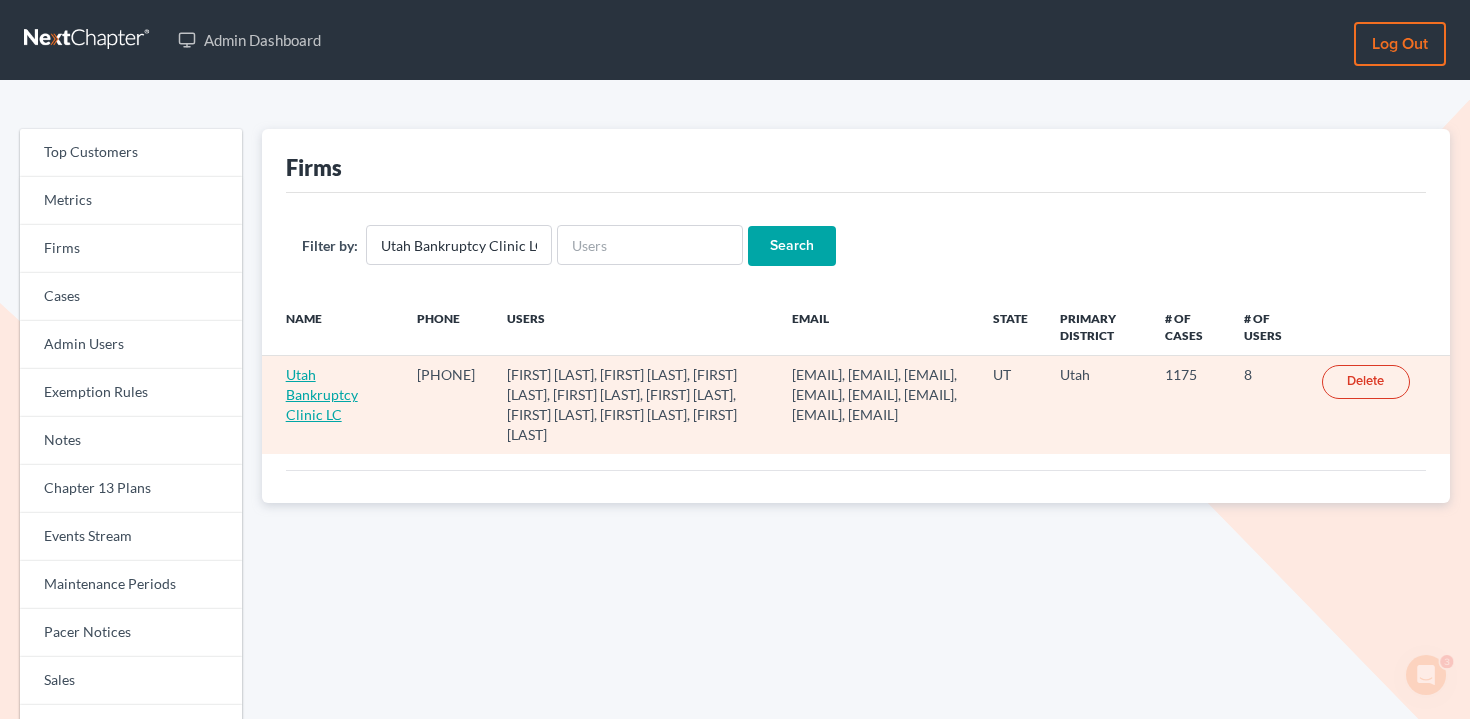 click on "Utah Bankruptcy Clinic LC" at bounding box center [322, 394] 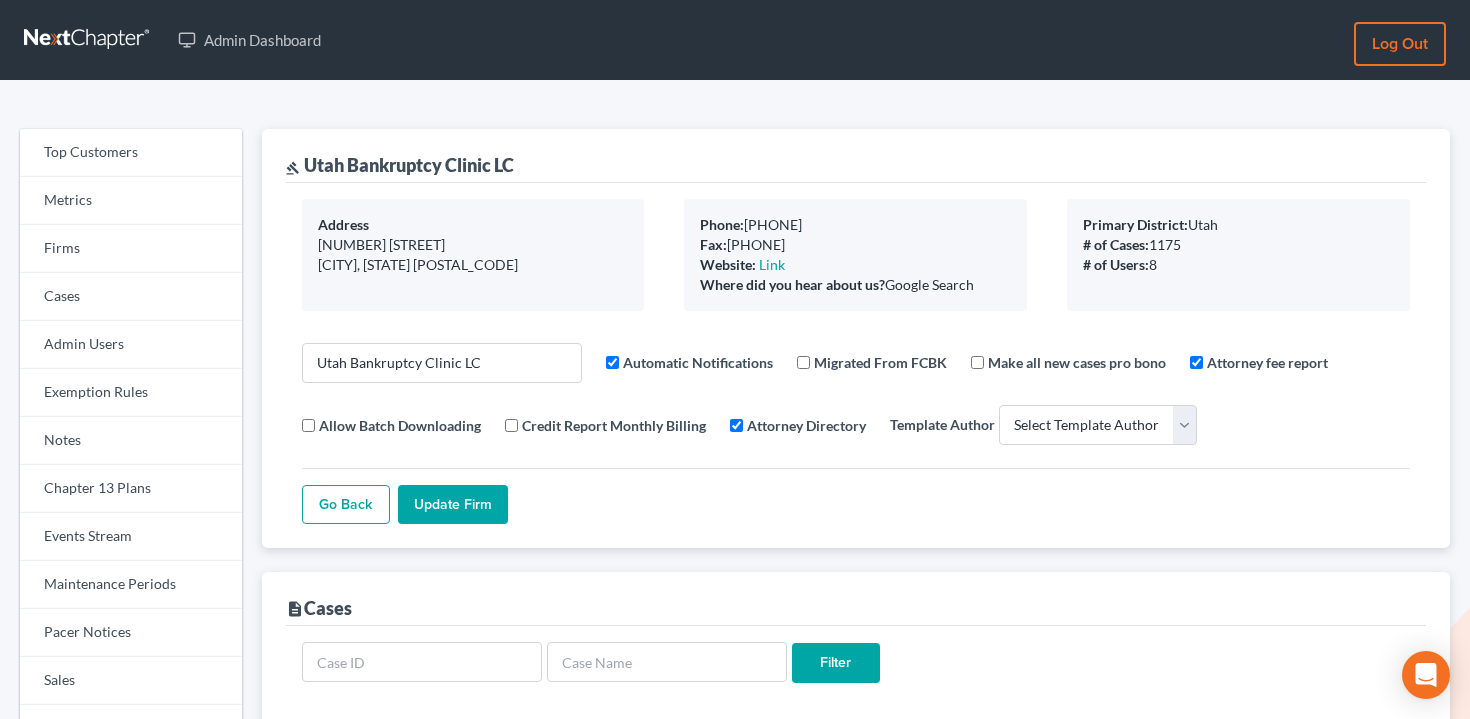 select 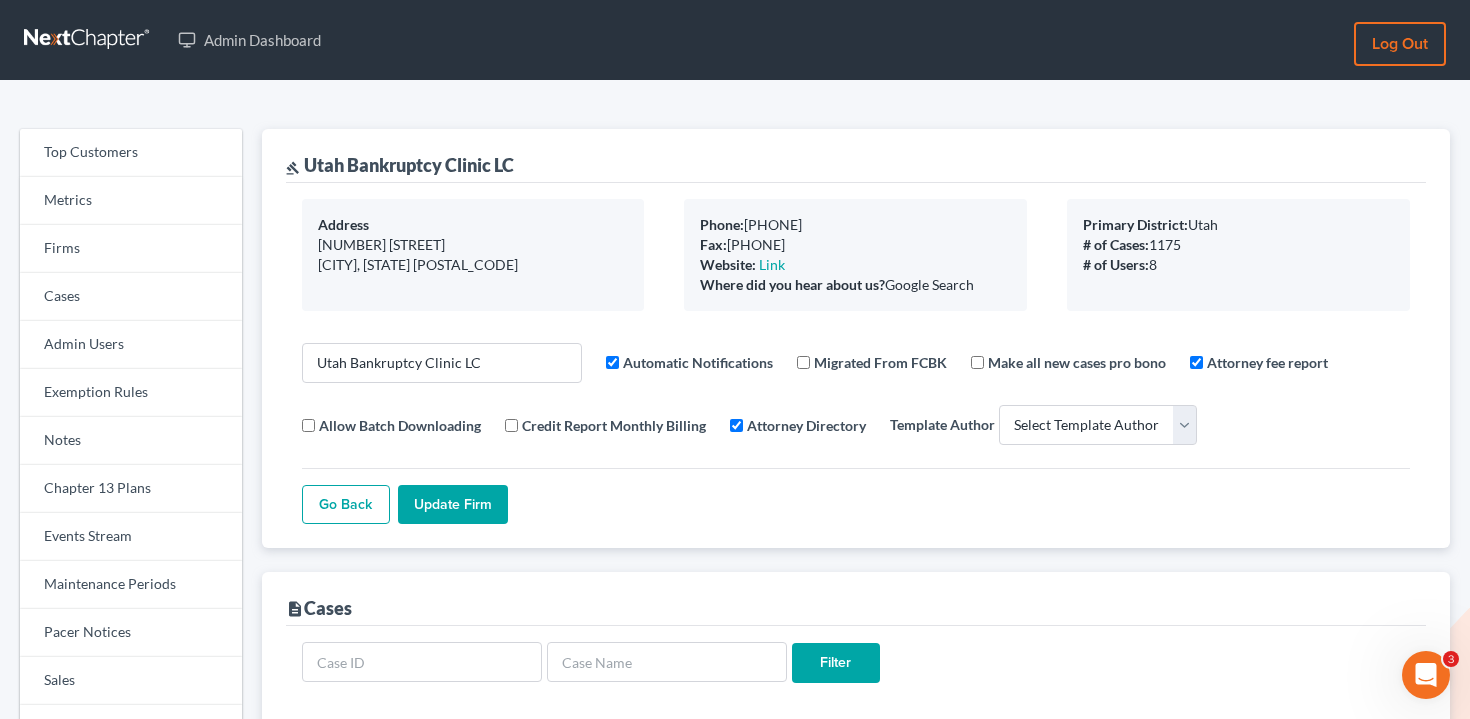 scroll, scrollTop: 0, scrollLeft: 0, axis: both 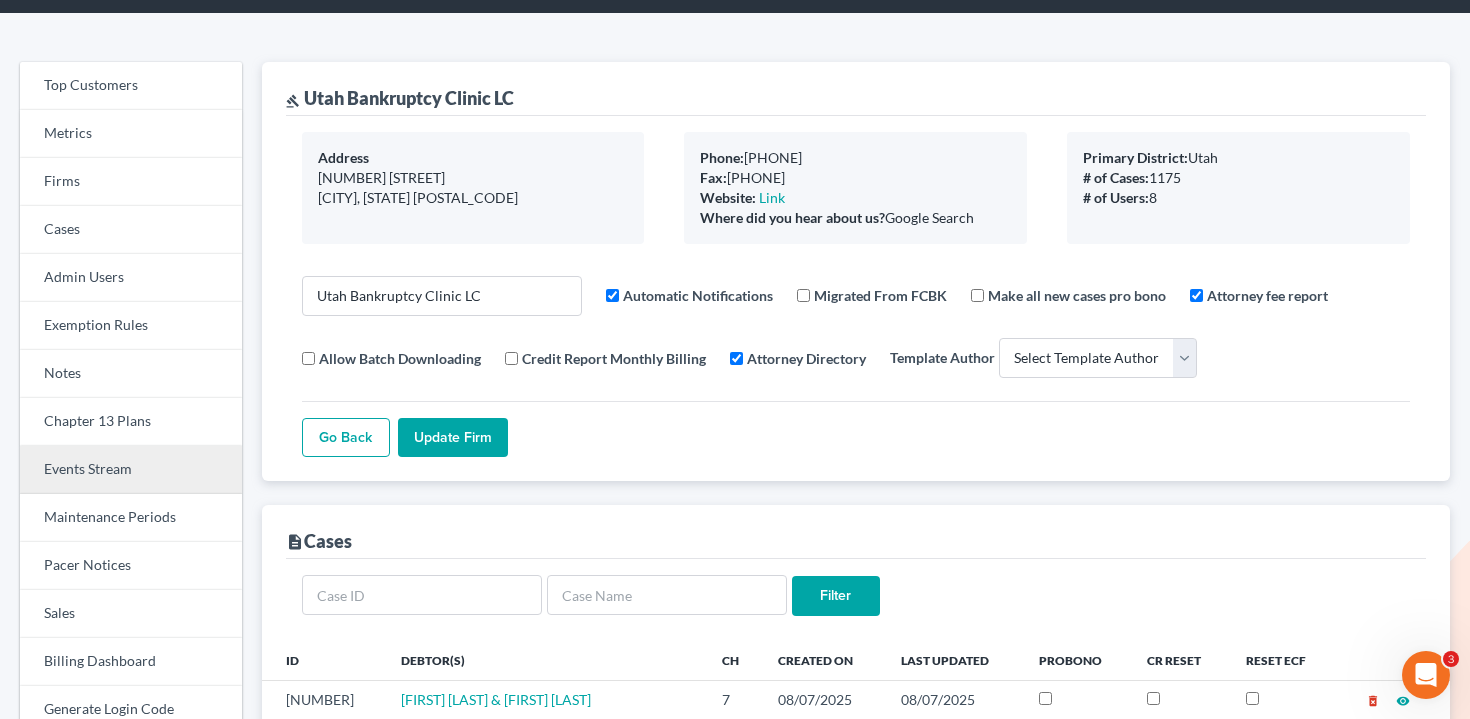 click on "Events Stream" at bounding box center [131, 470] 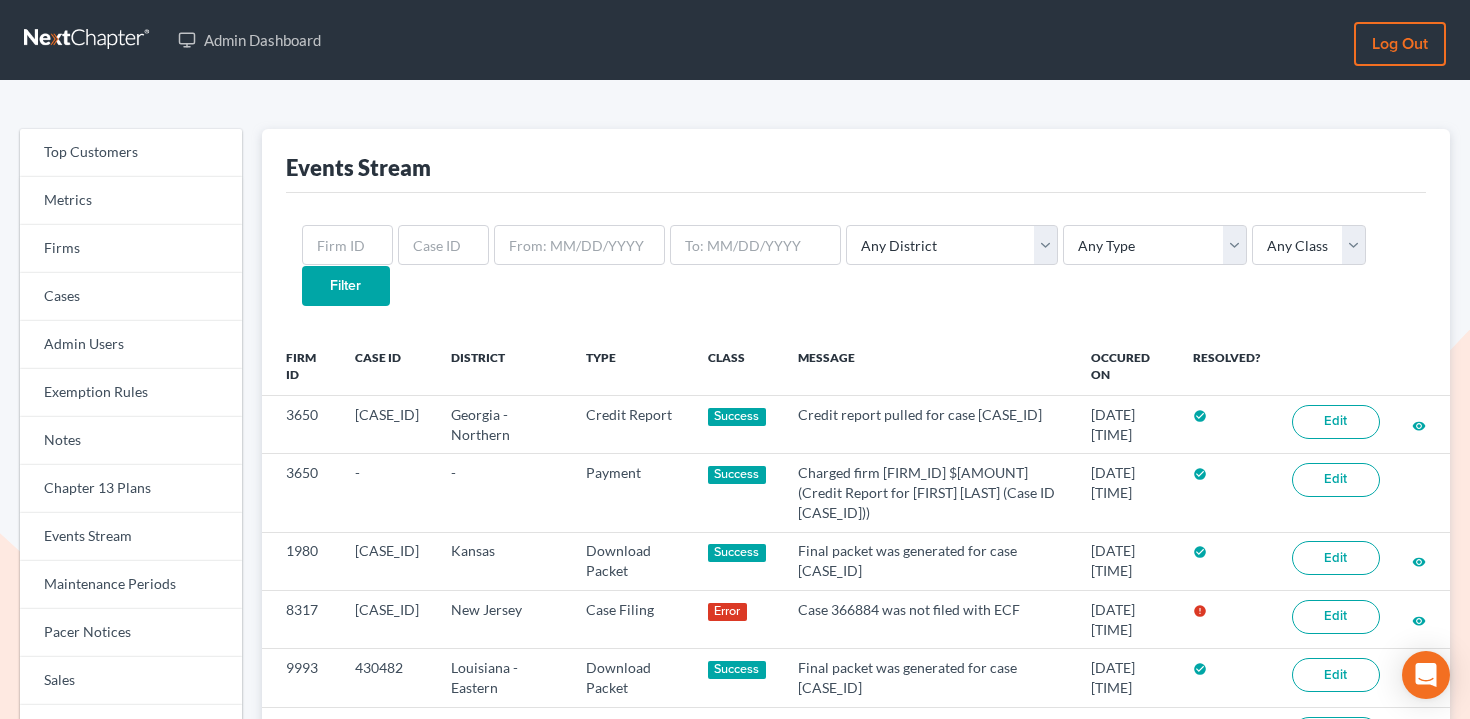 scroll, scrollTop: 0, scrollLeft: 0, axis: both 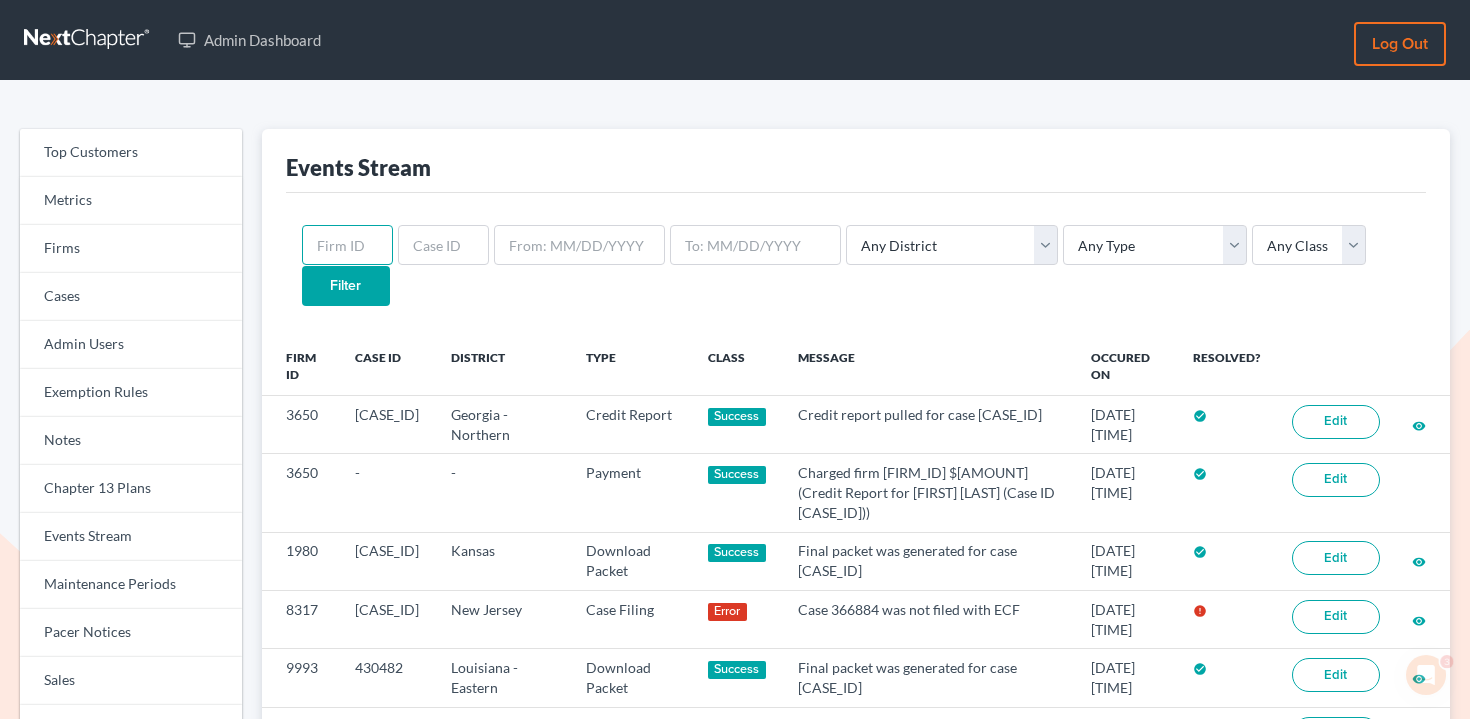 click at bounding box center [347, 245] 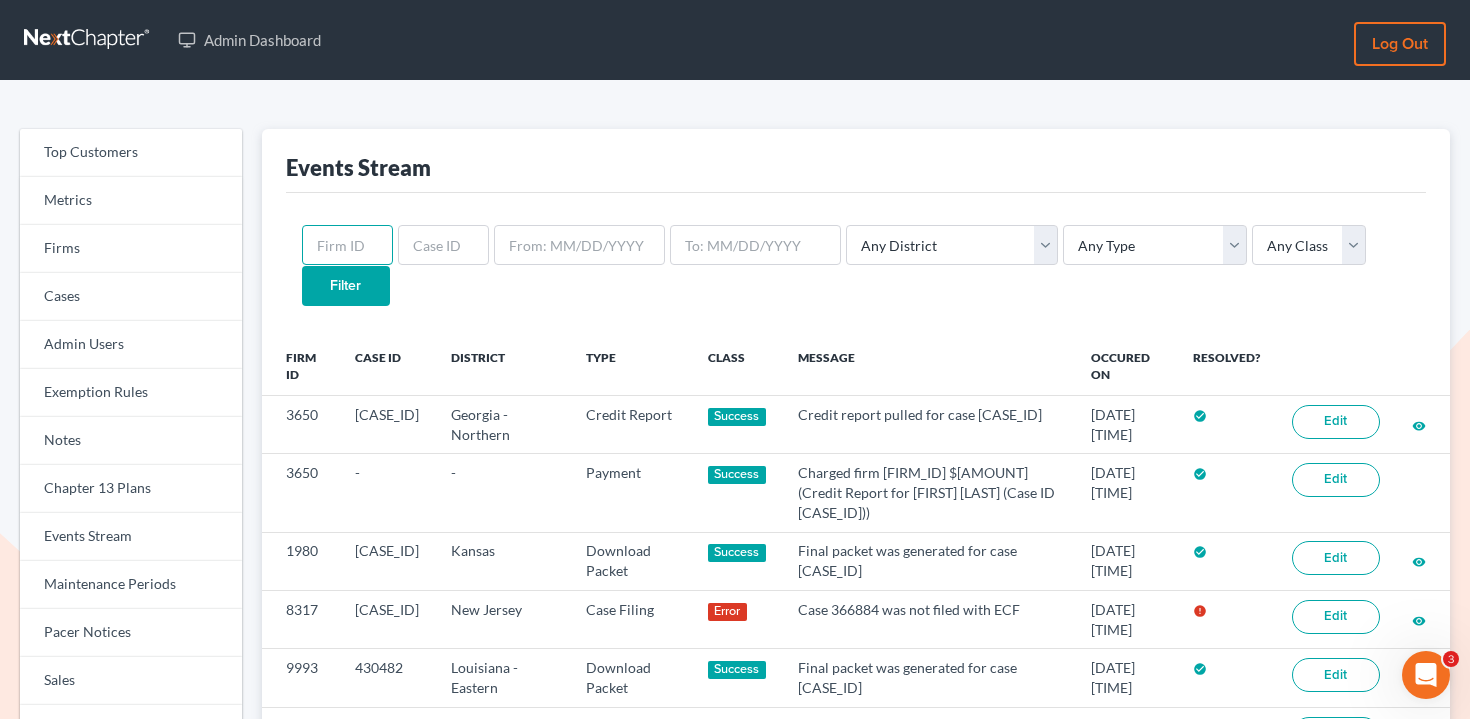 paste on "3798" 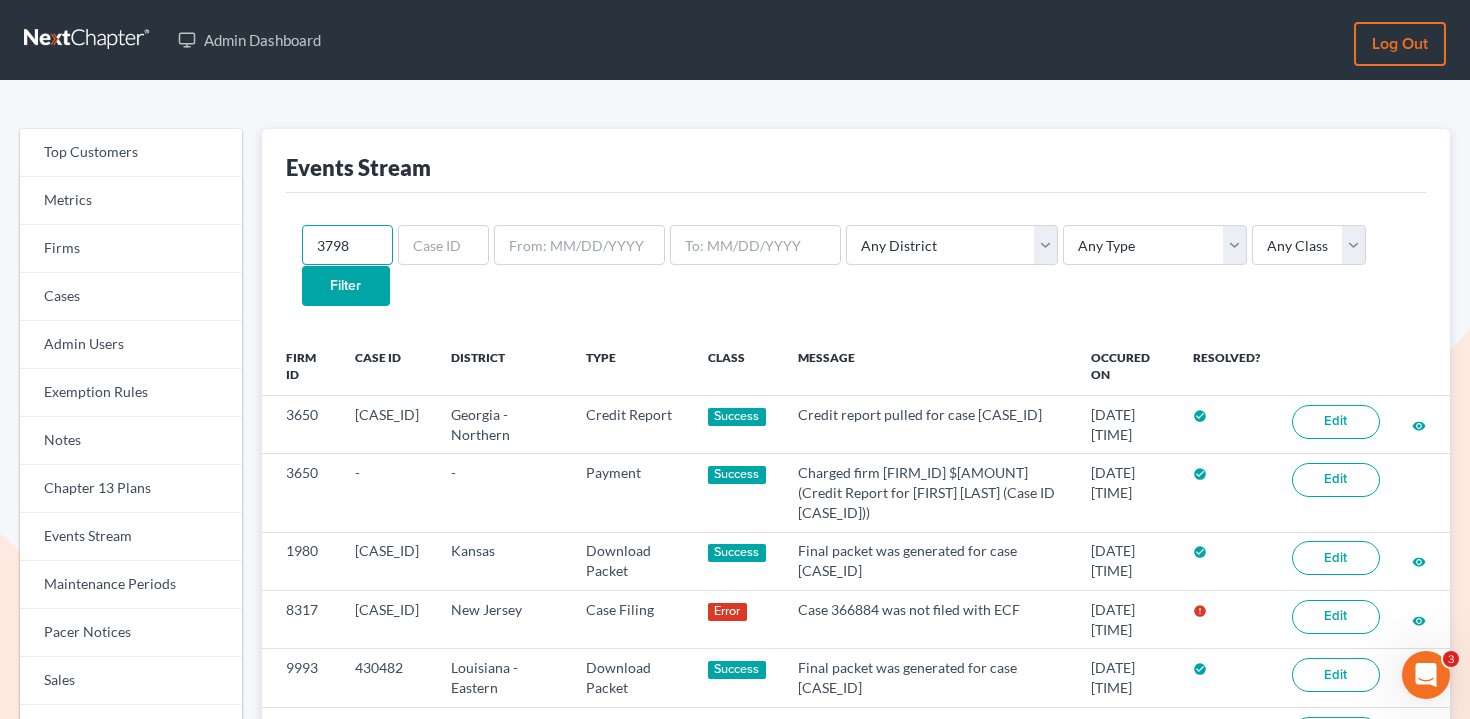 type on "3798" 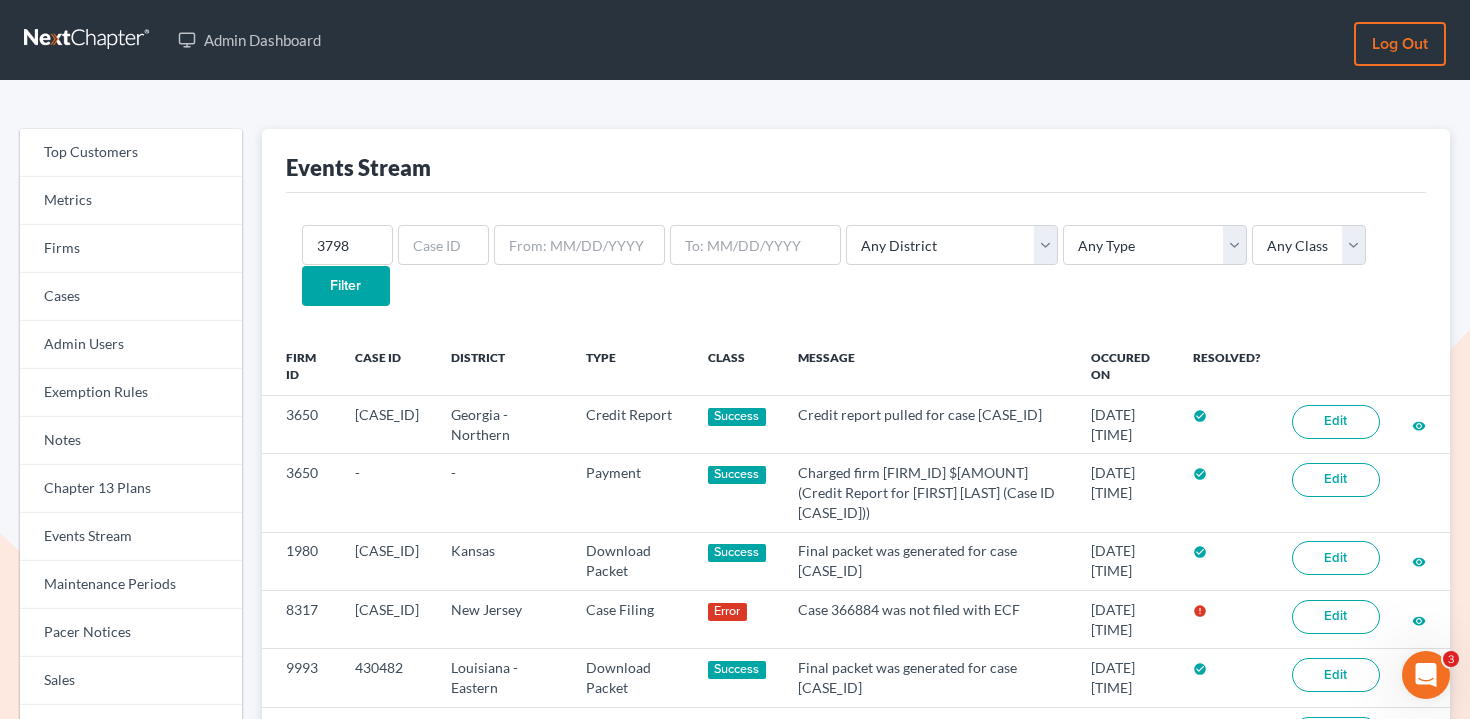 click on "Filter" at bounding box center [346, 286] 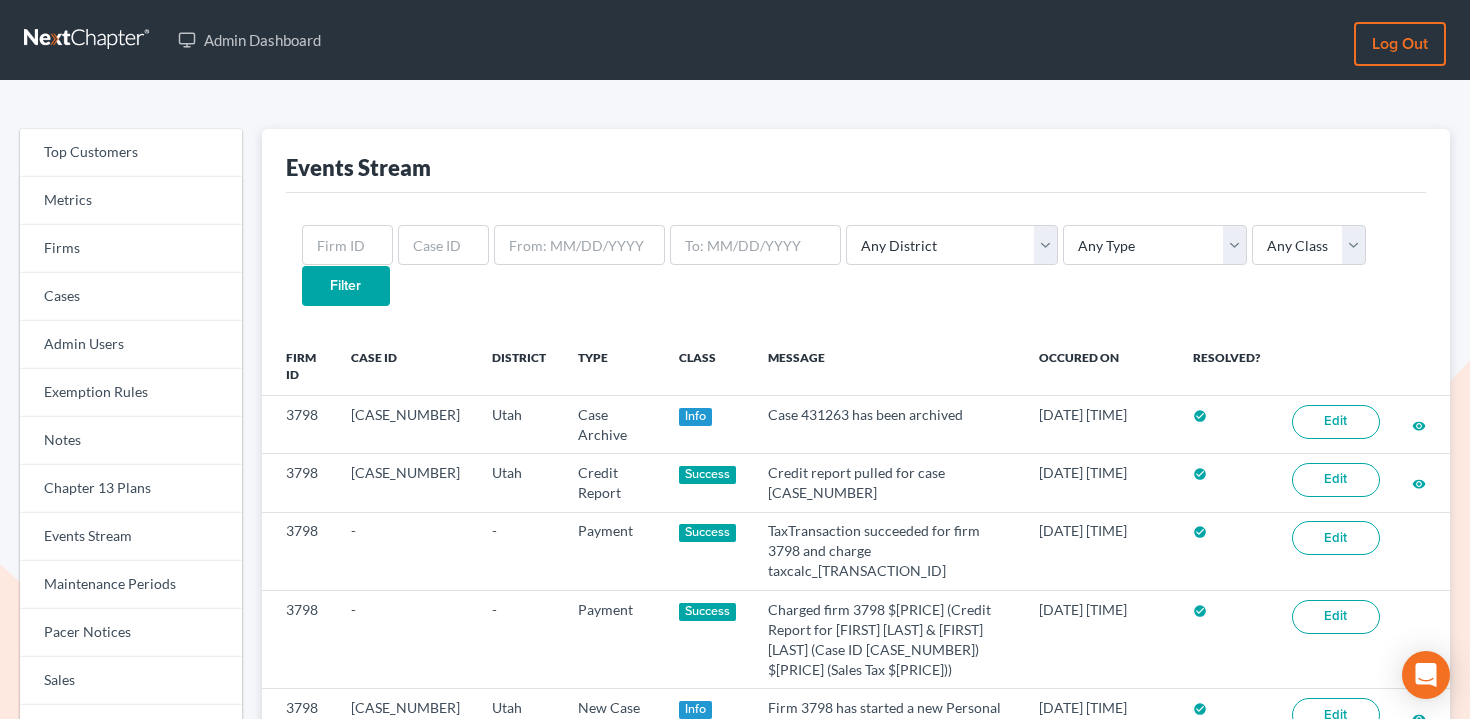 scroll, scrollTop: 0, scrollLeft: 0, axis: both 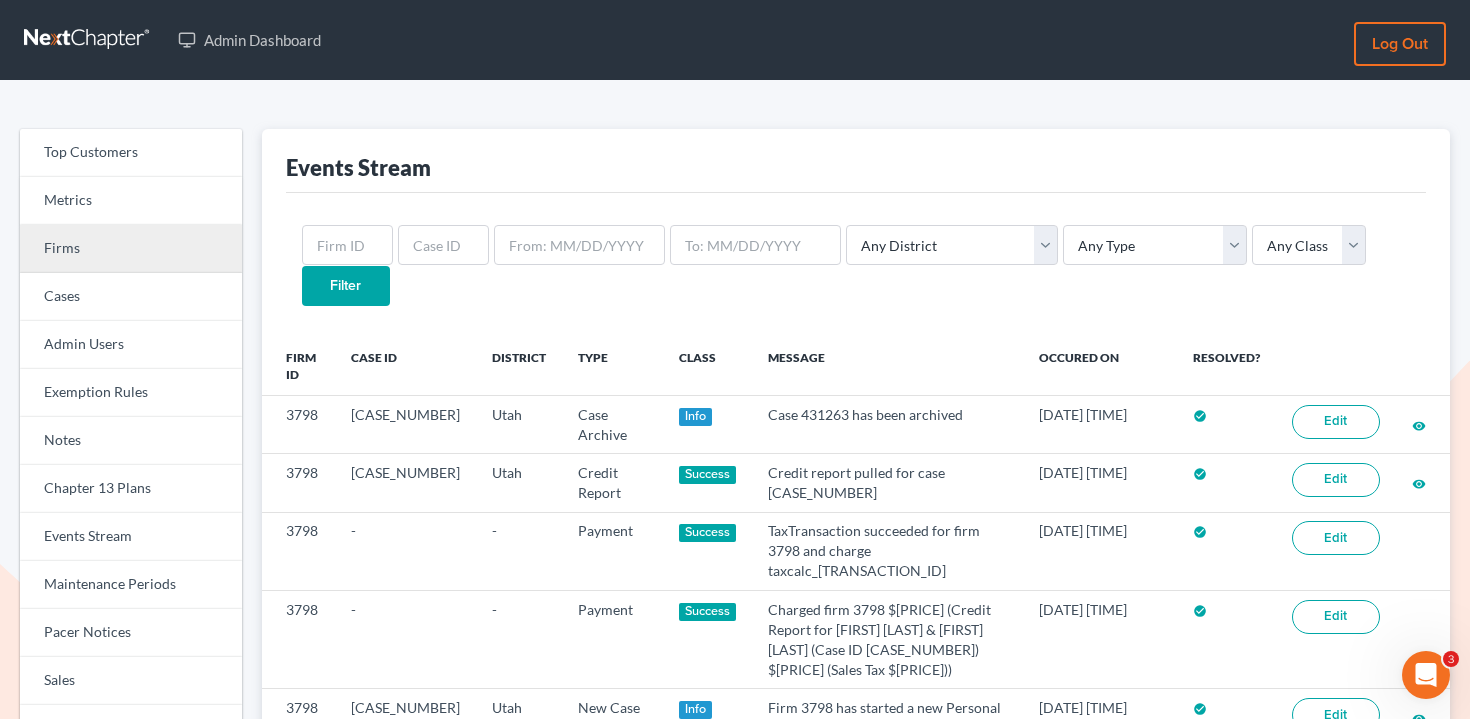 click on "Firms" at bounding box center (131, 249) 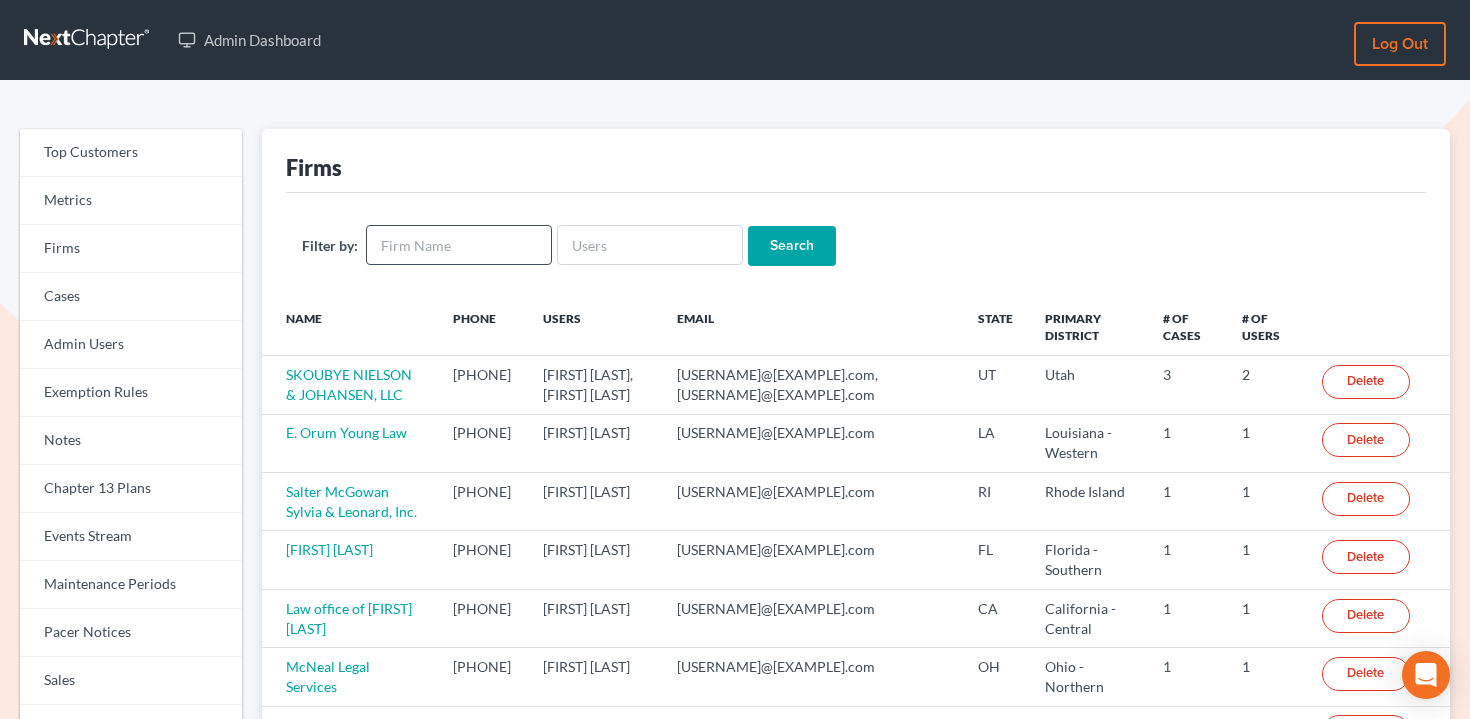 scroll, scrollTop: 0, scrollLeft: 0, axis: both 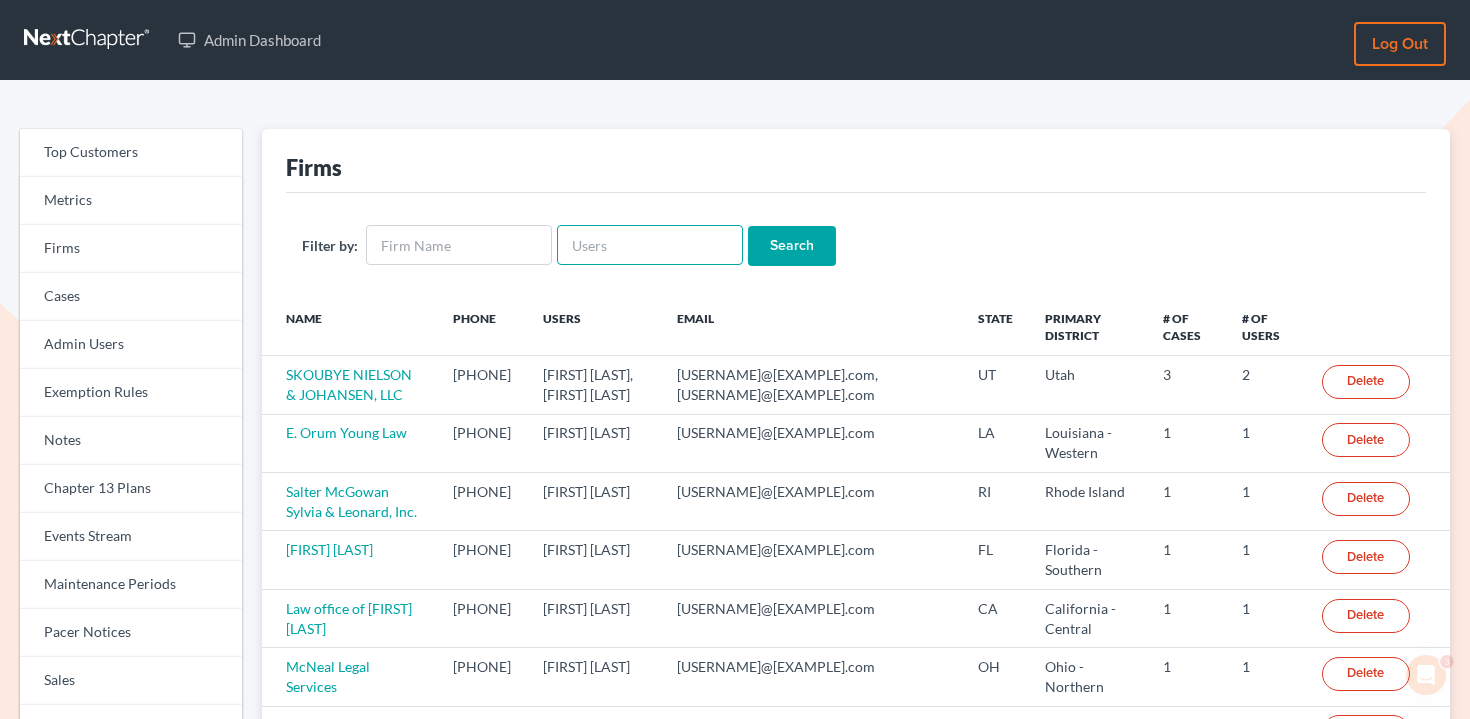click at bounding box center (650, 245) 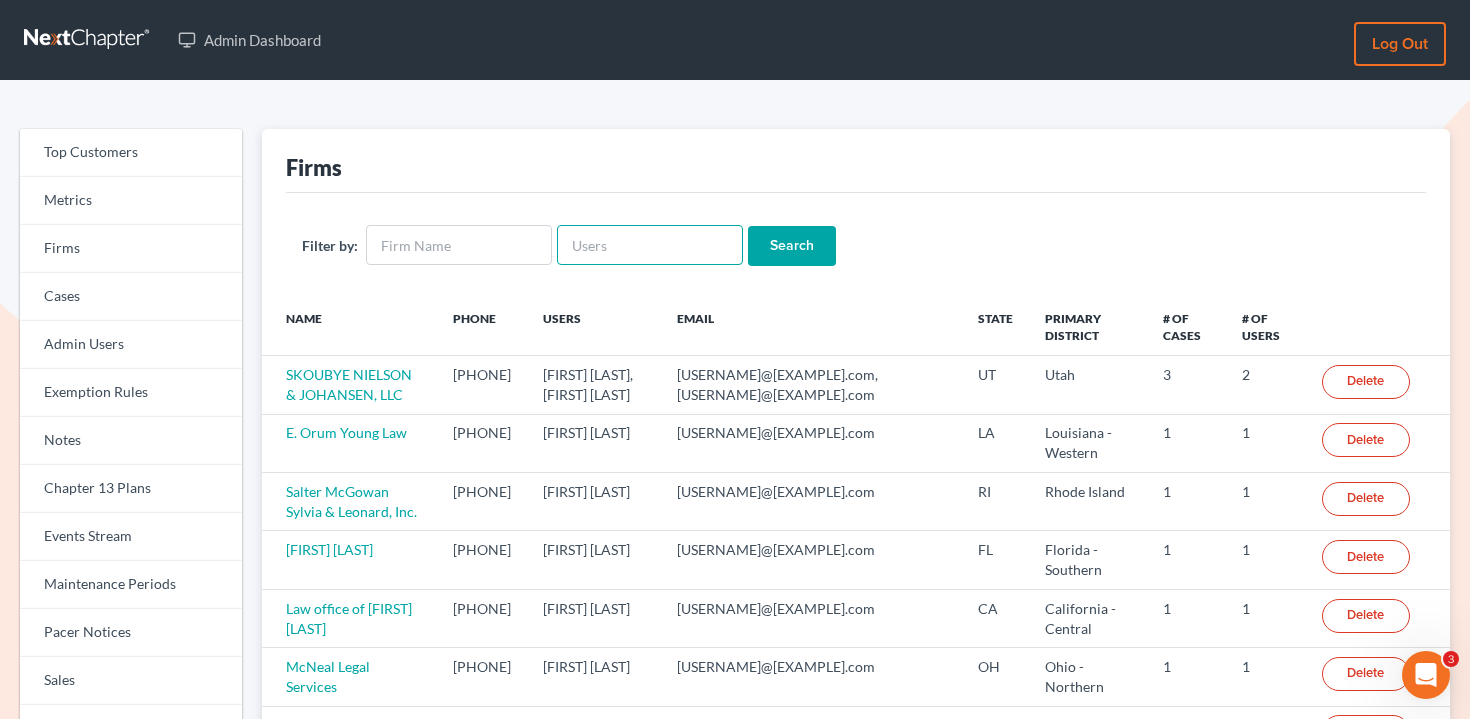 paste on "Yes" 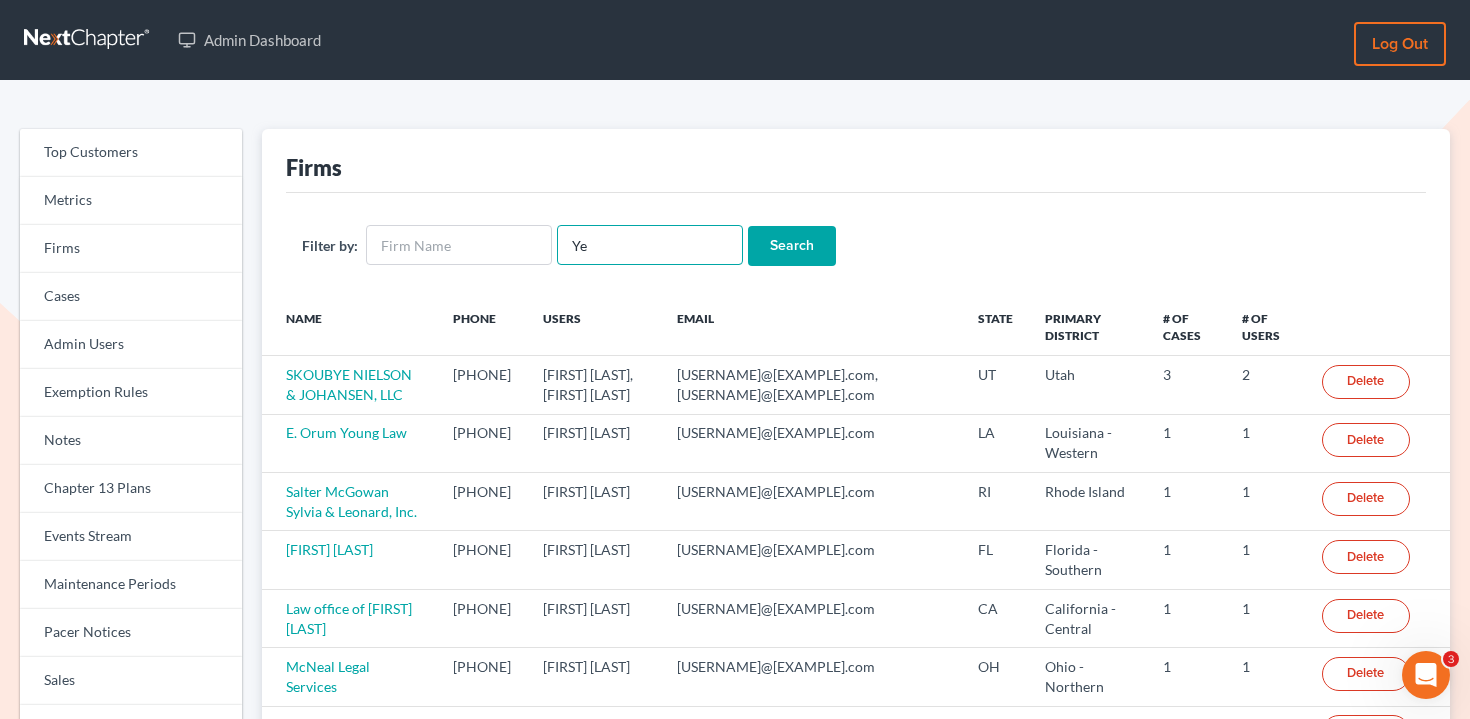 type on "Y" 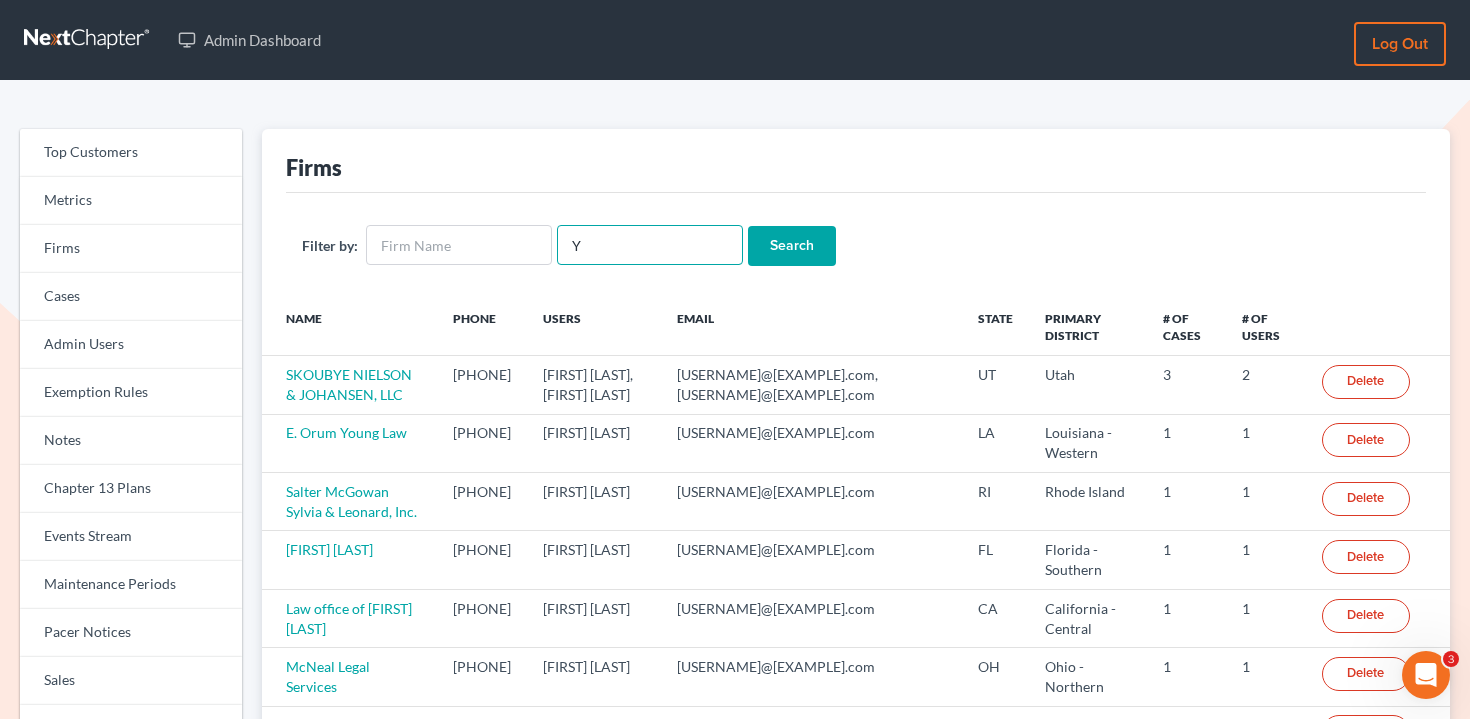 type 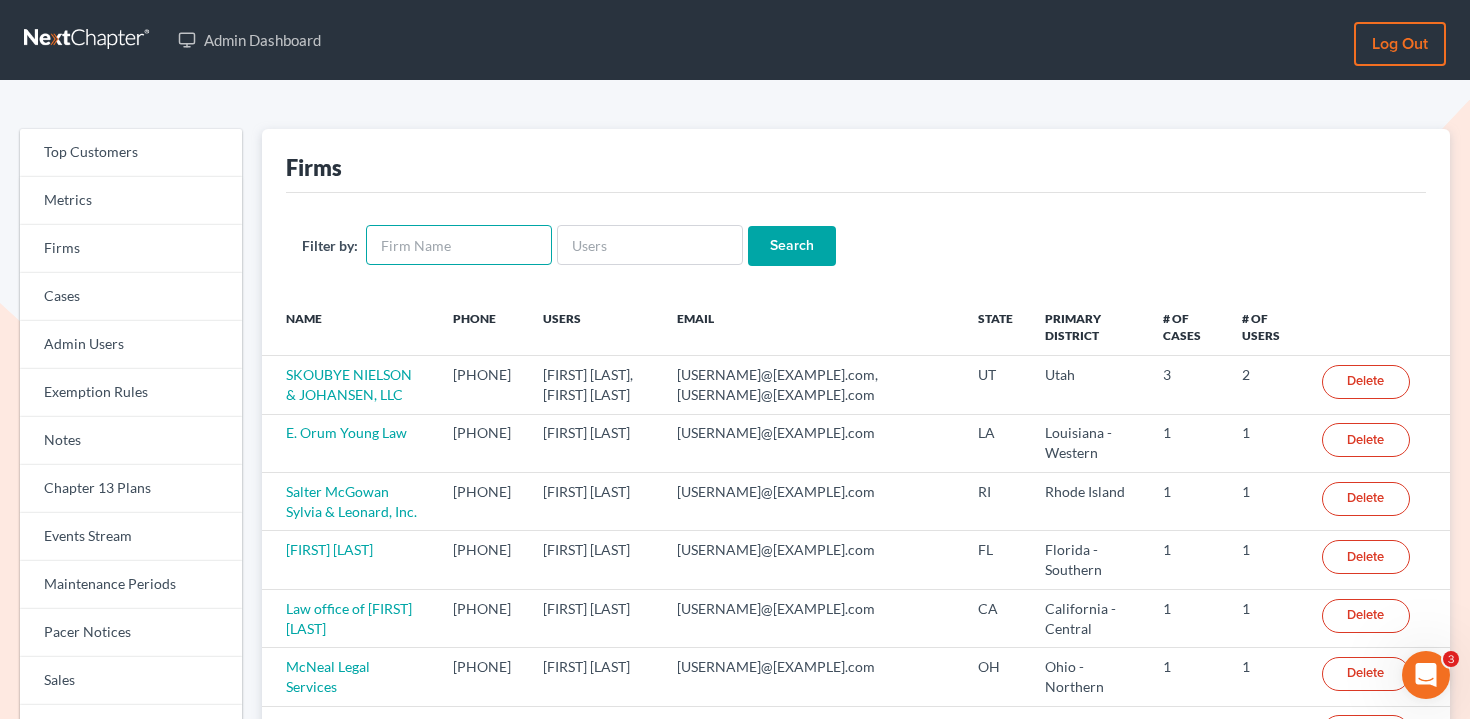 click at bounding box center [459, 245] 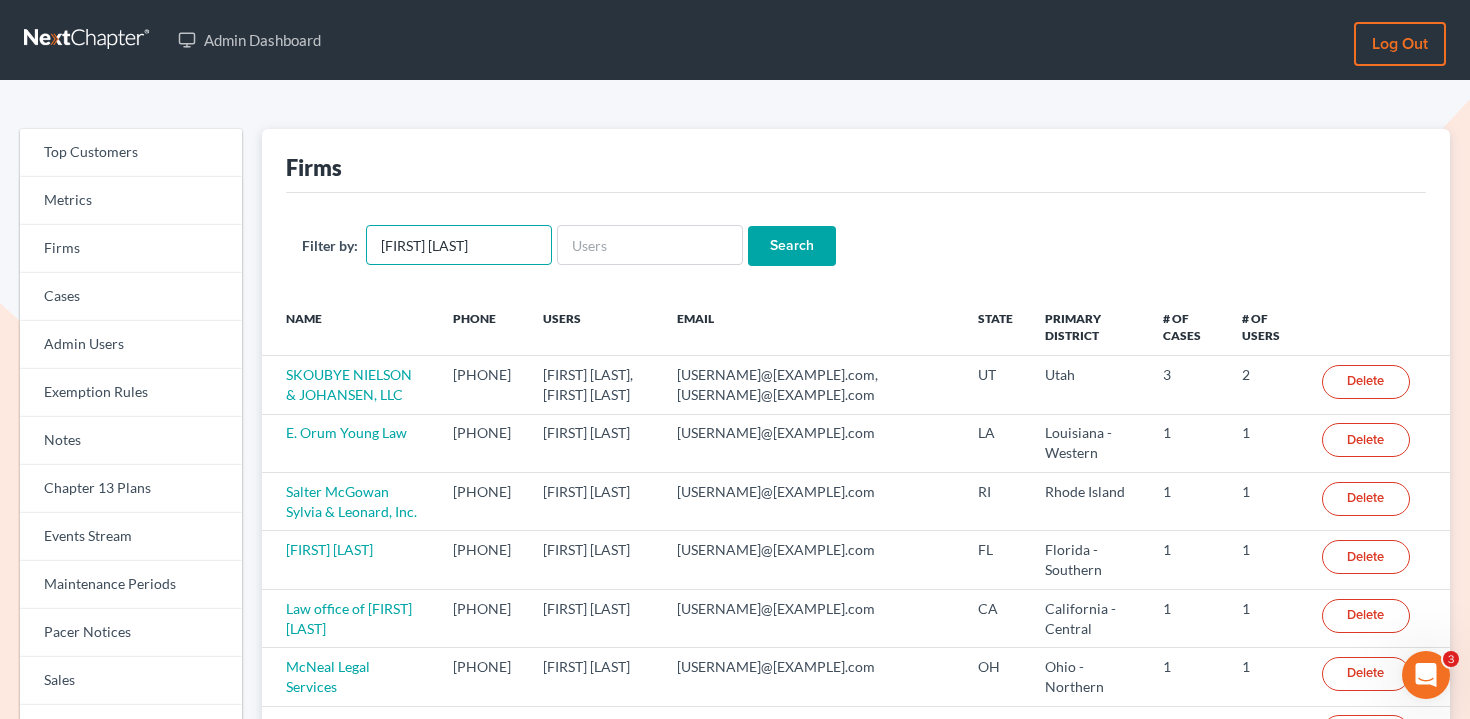 type on "[FIRST] [LAST]" 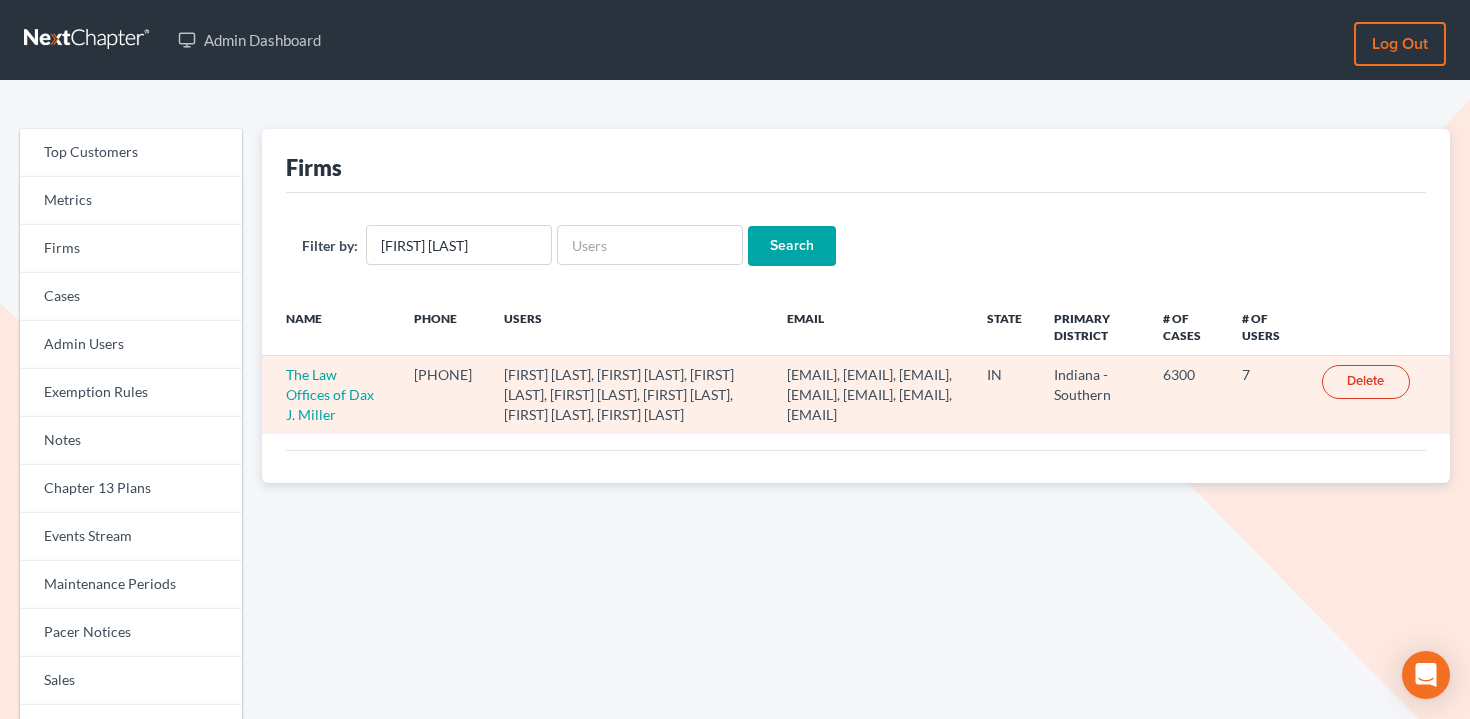 scroll, scrollTop: 0, scrollLeft: 0, axis: both 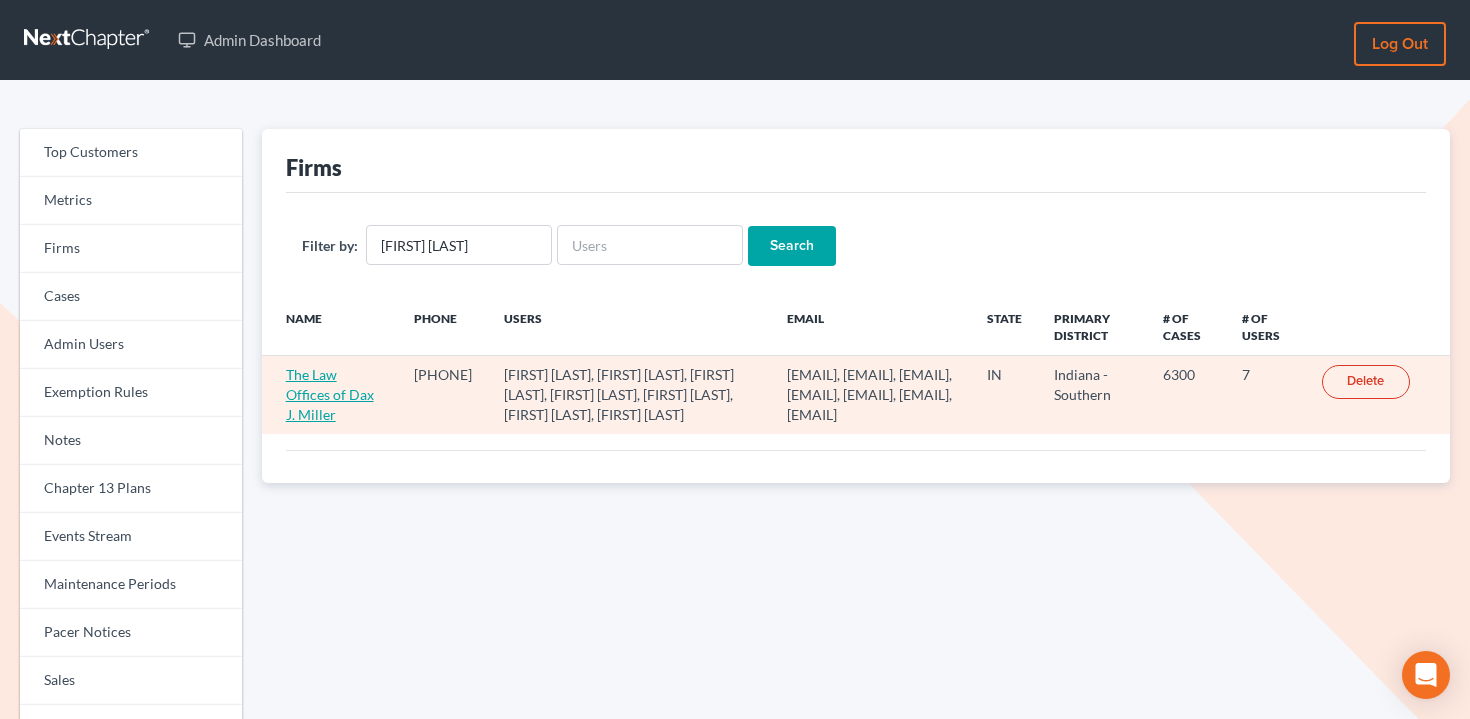 click on "The Law Offices of Dax J. Miller" at bounding box center (330, 394) 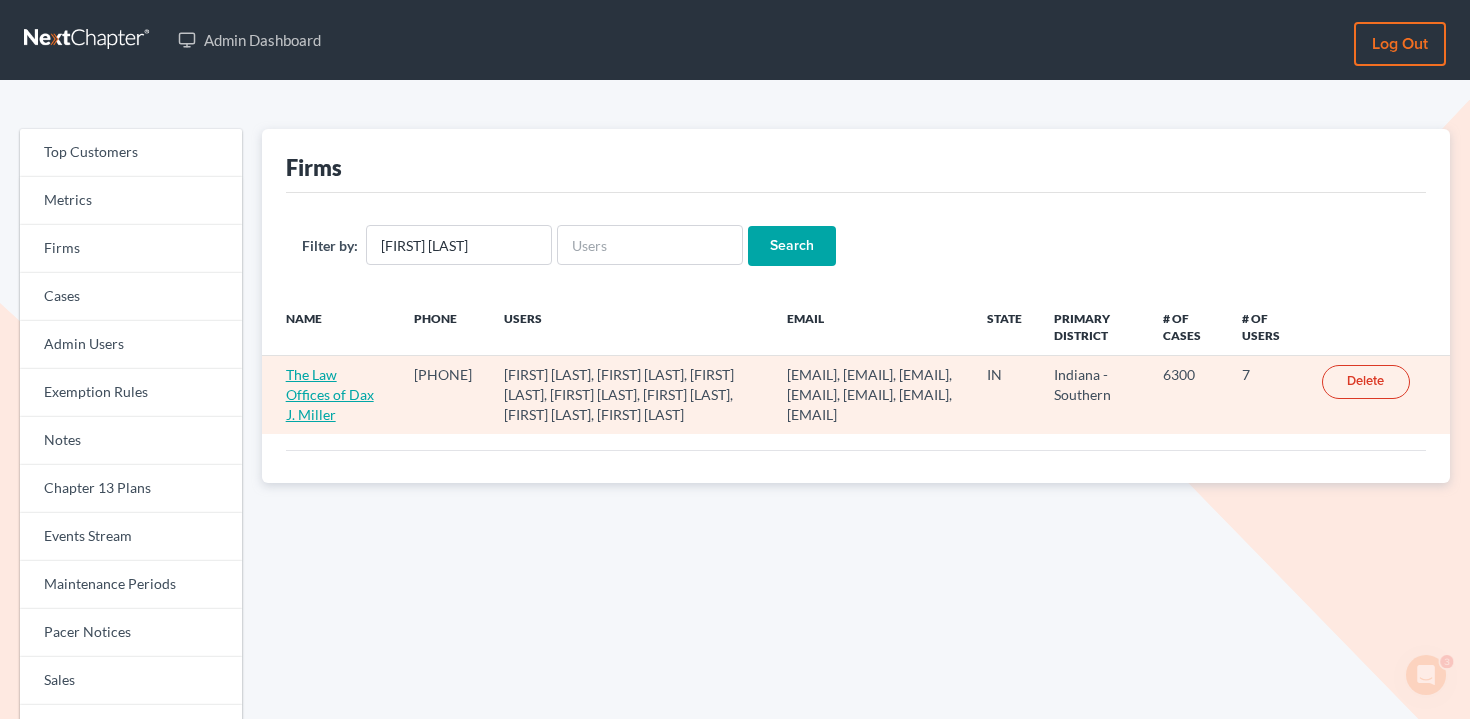 scroll, scrollTop: 0, scrollLeft: 0, axis: both 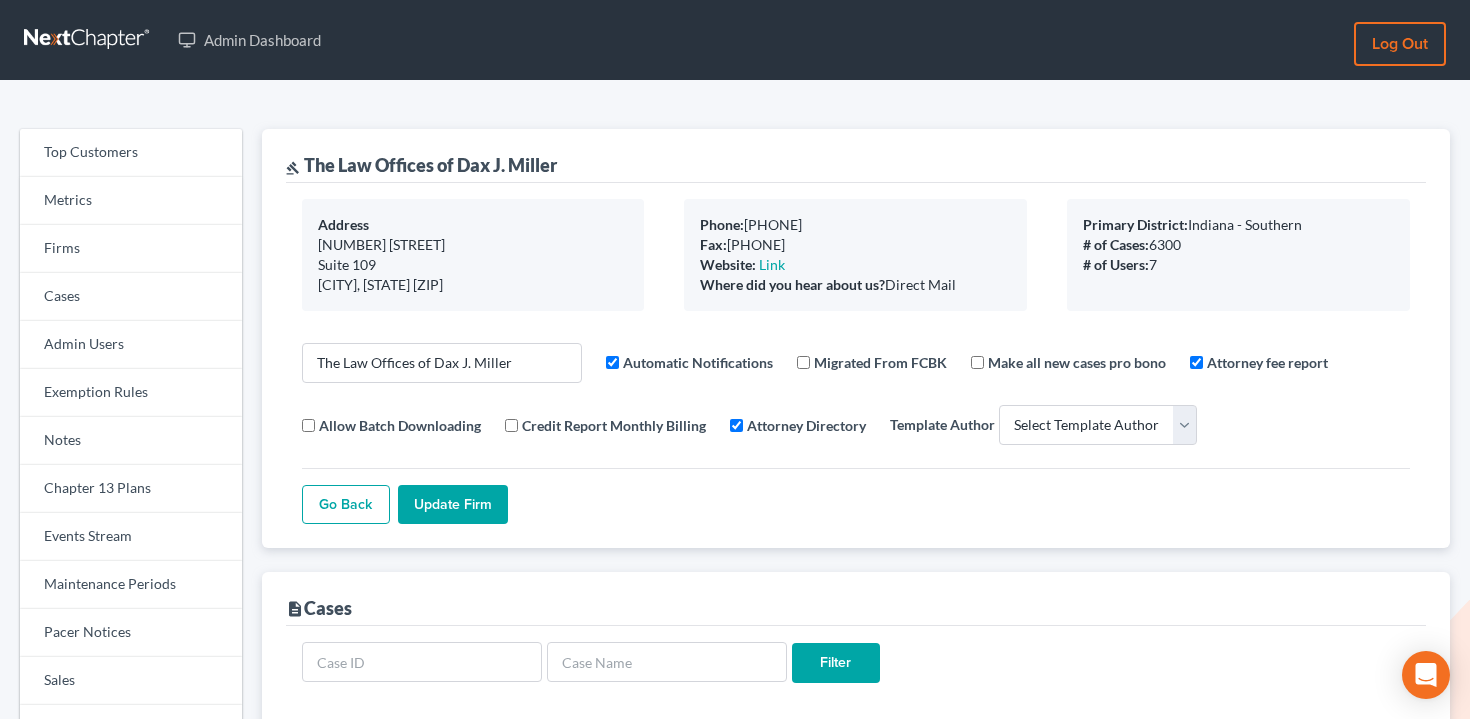 select 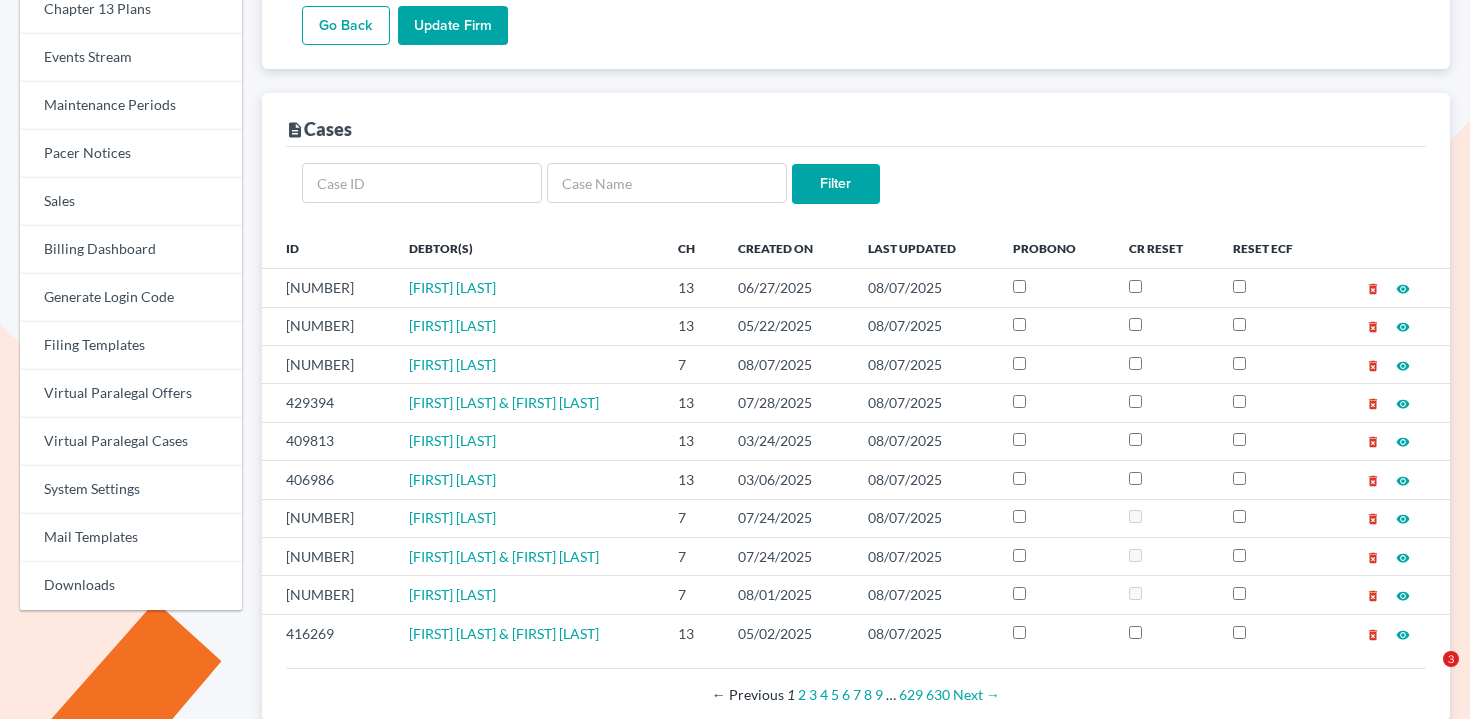 scroll, scrollTop: 512, scrollLeft: 0, axis: vertical 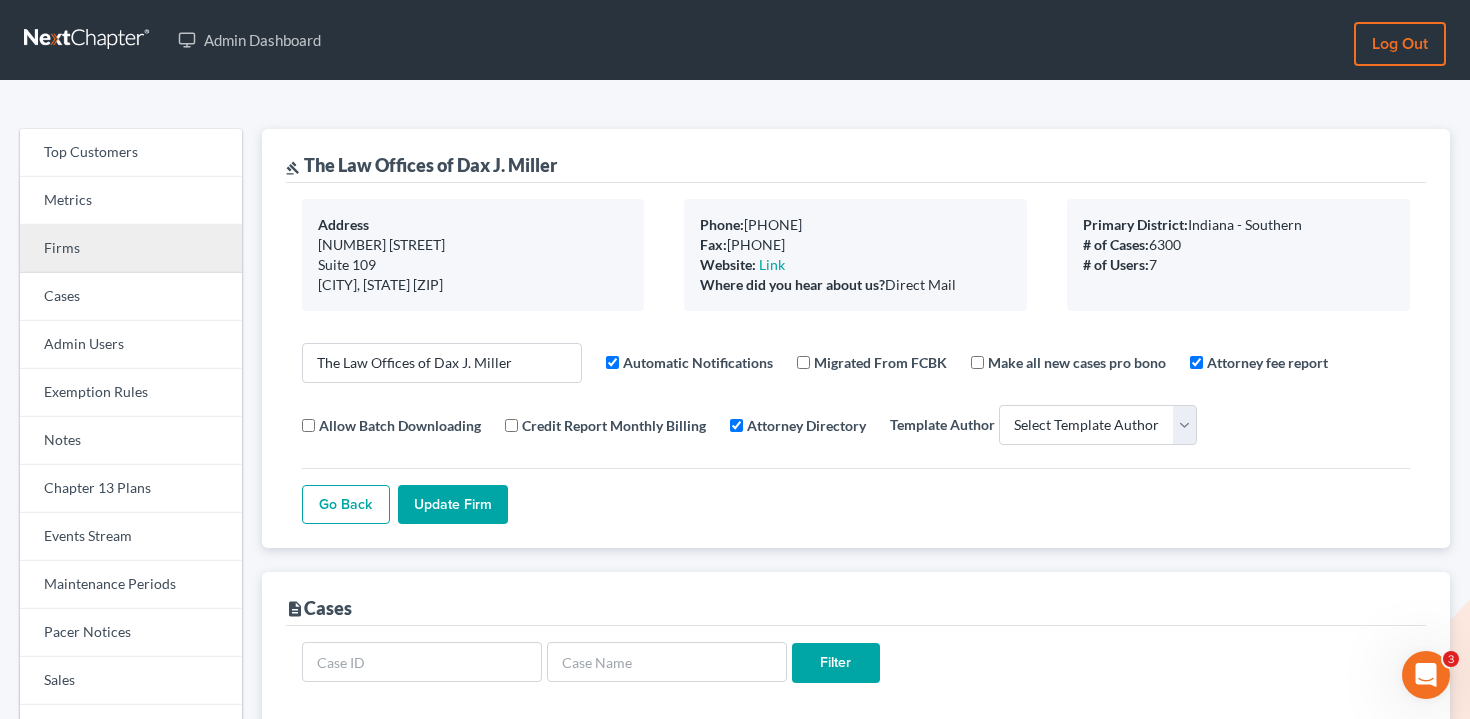click on "Firms" at bounding box center [131, 249] 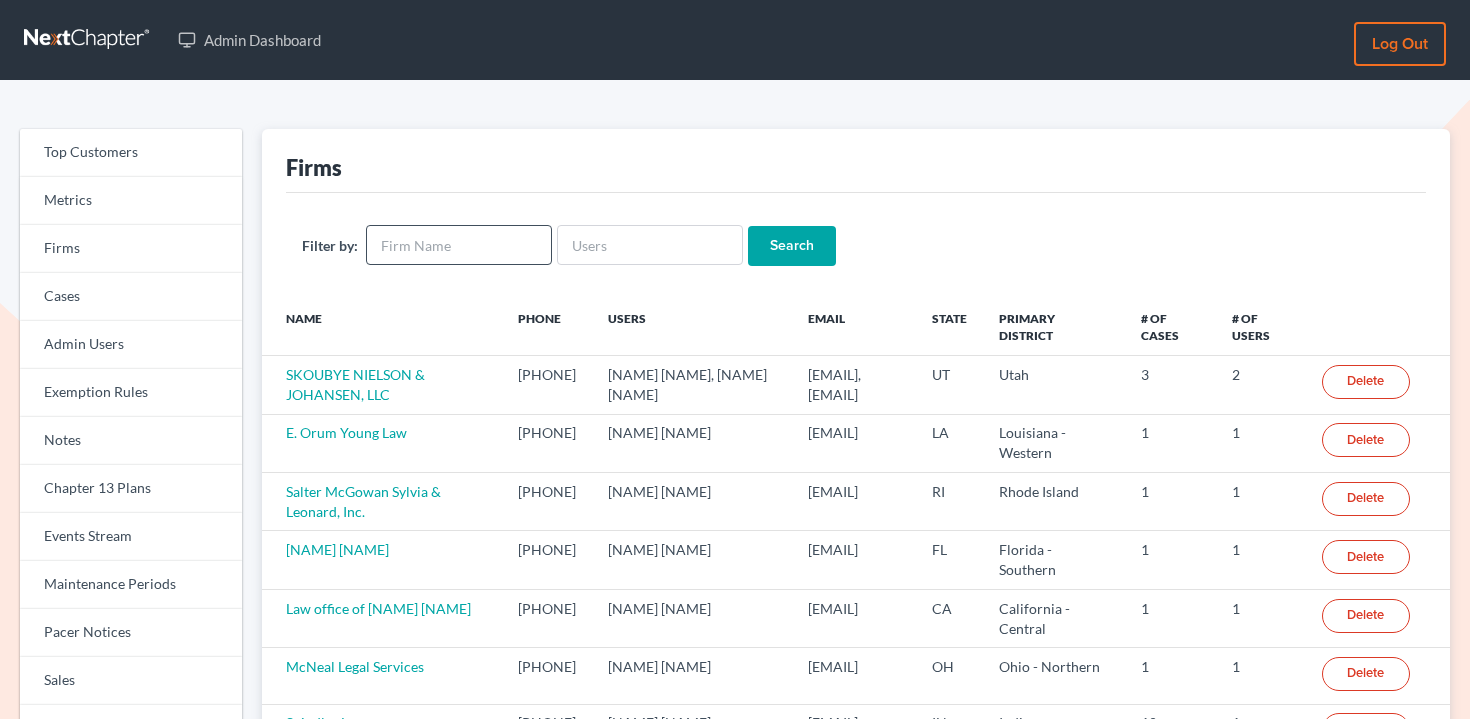scroll, scrollTop: 0, scrollLeft: 0, axis: both 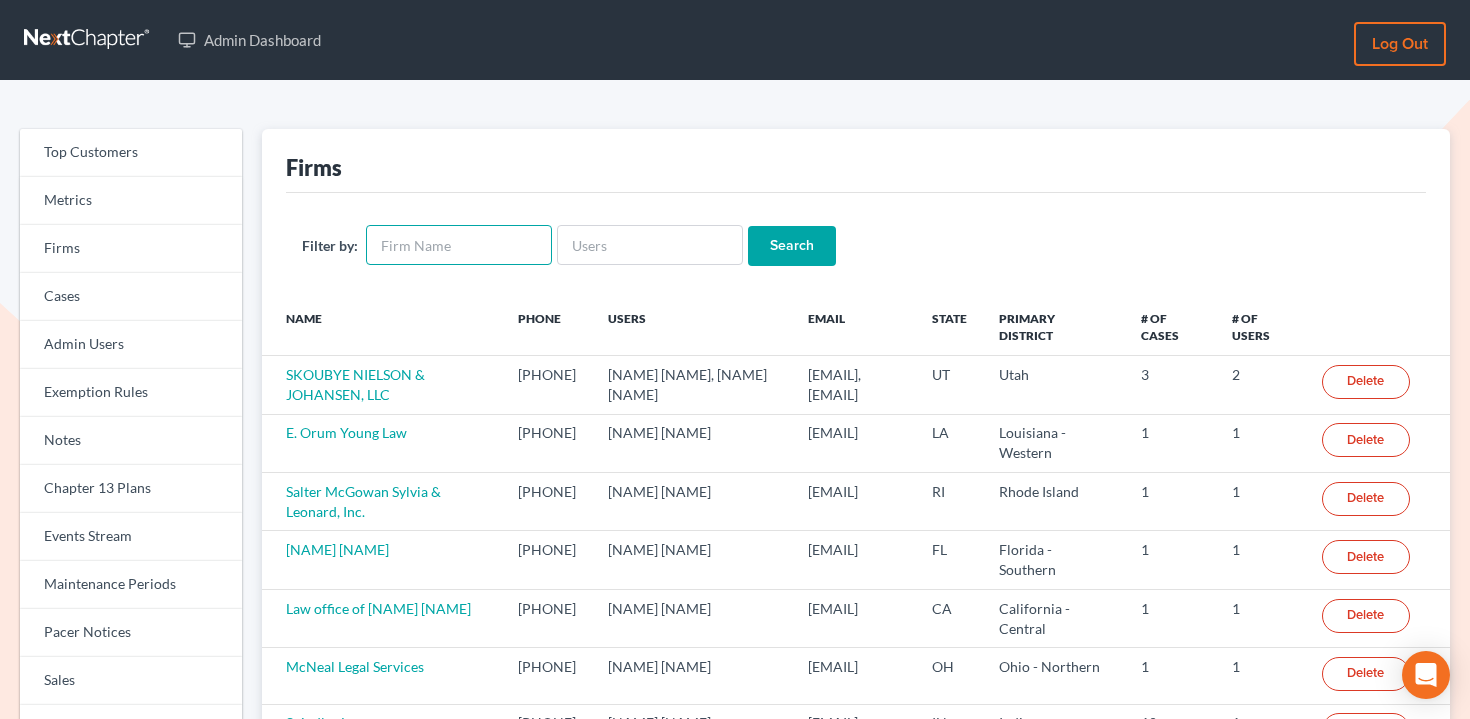 click at bounding box center [459, 245] 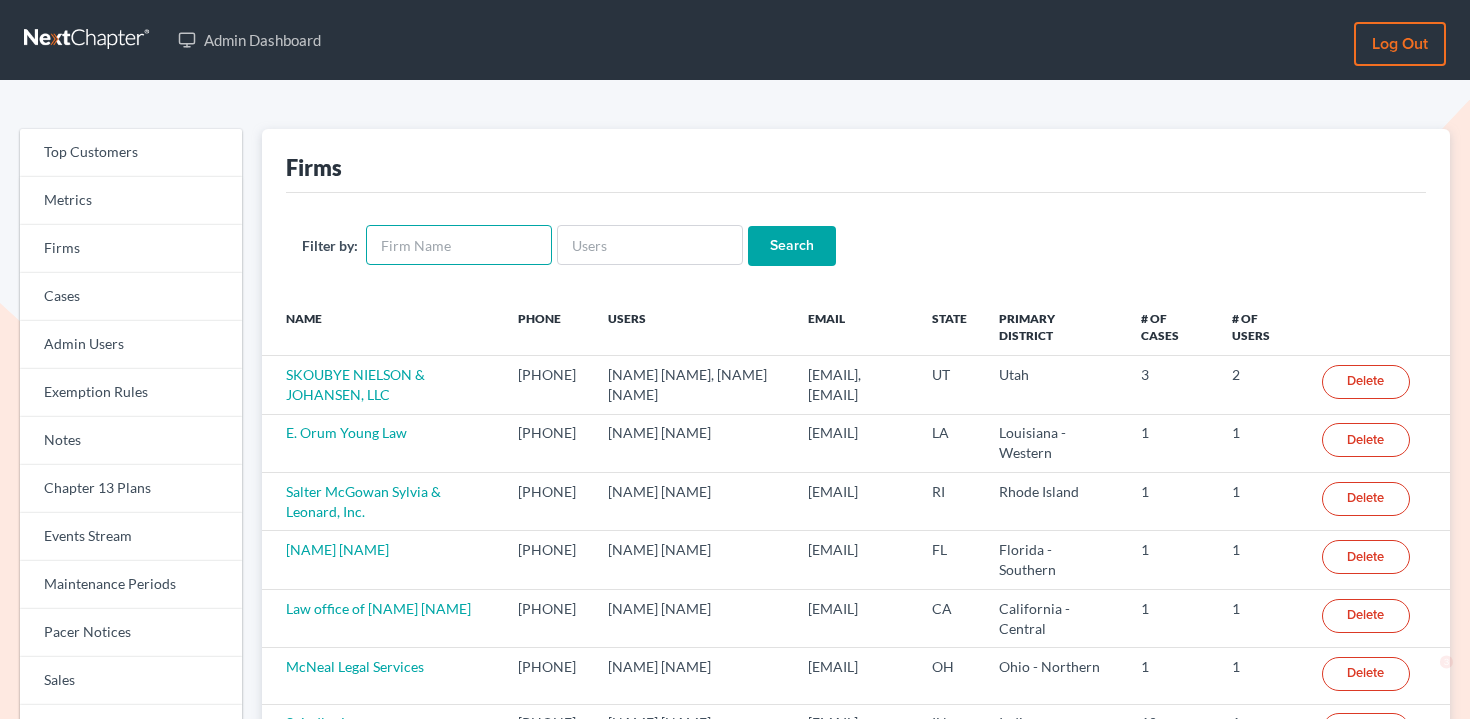 type on "h" 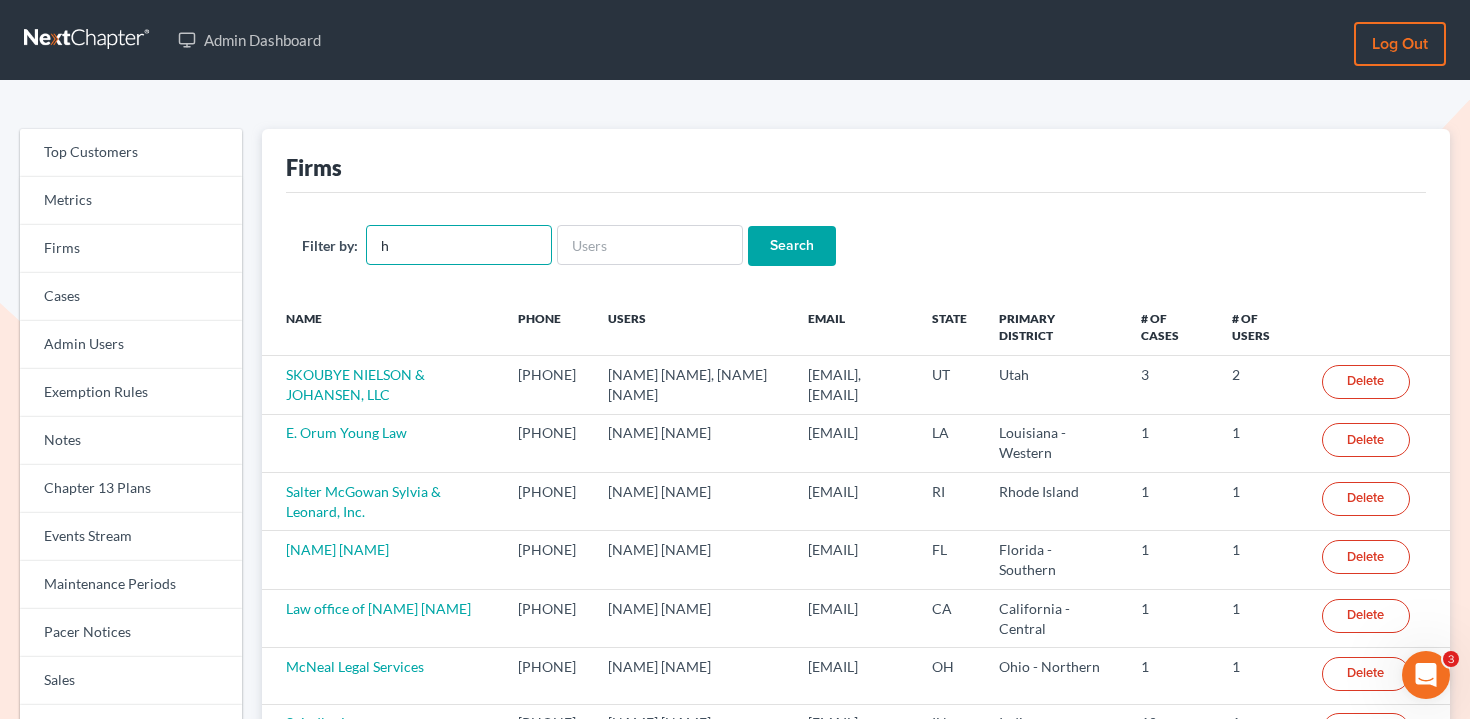 scroll, scrollTop: 0, scrollLeft: 0, axis: both 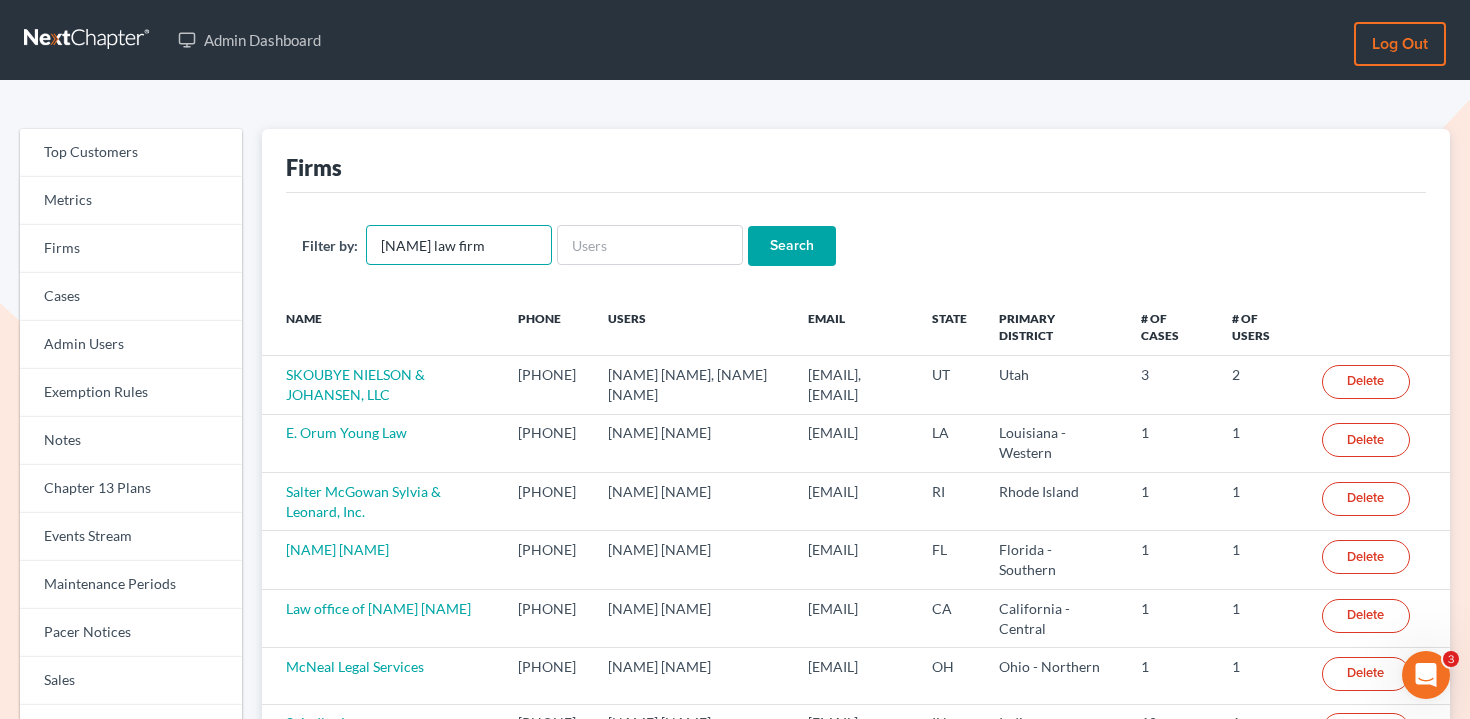 type on "jones law firm" 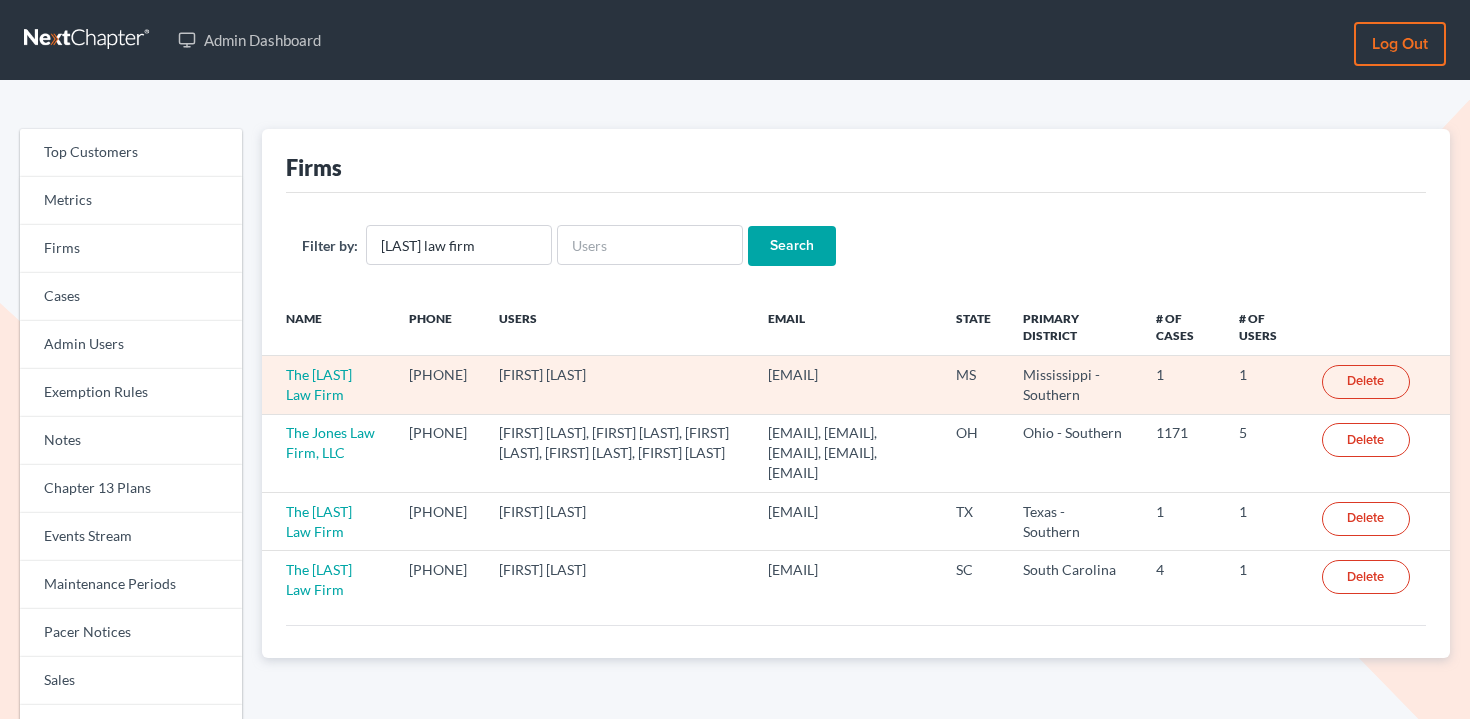 scroll, scrollTop: 0, scrollLeft: 0, axis: both 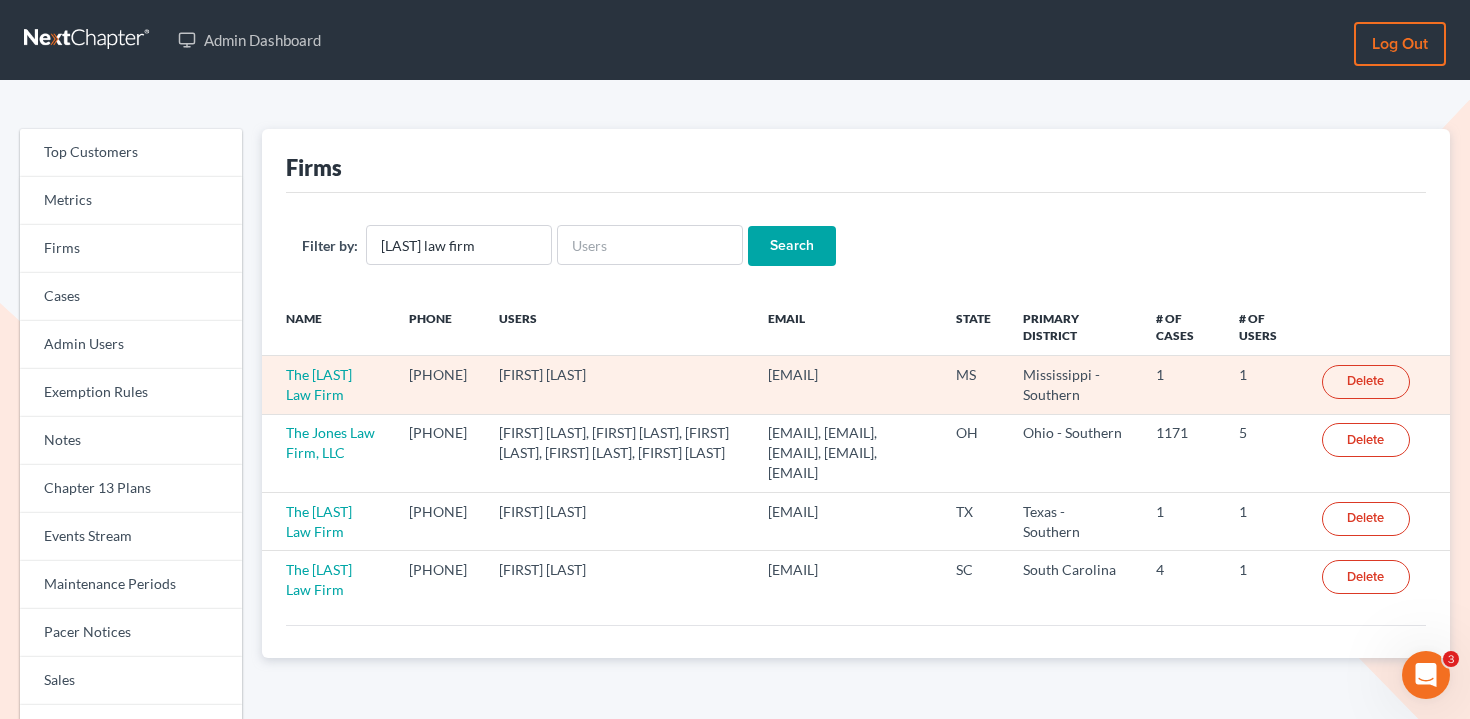 click on "The Jones Law Firm" at bounding box center [328, 385] 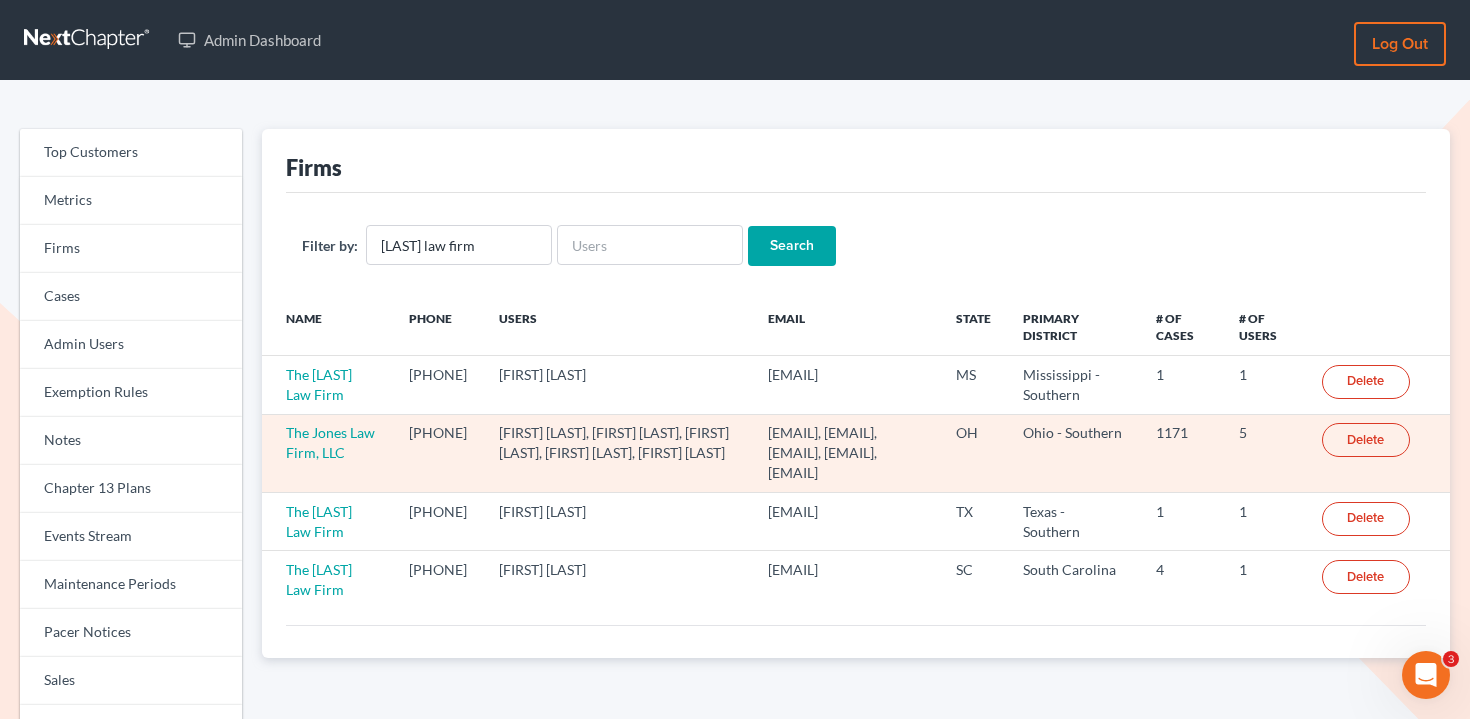 click on "The Jones Law Firm, LLC" at bounding box center (328, 453) 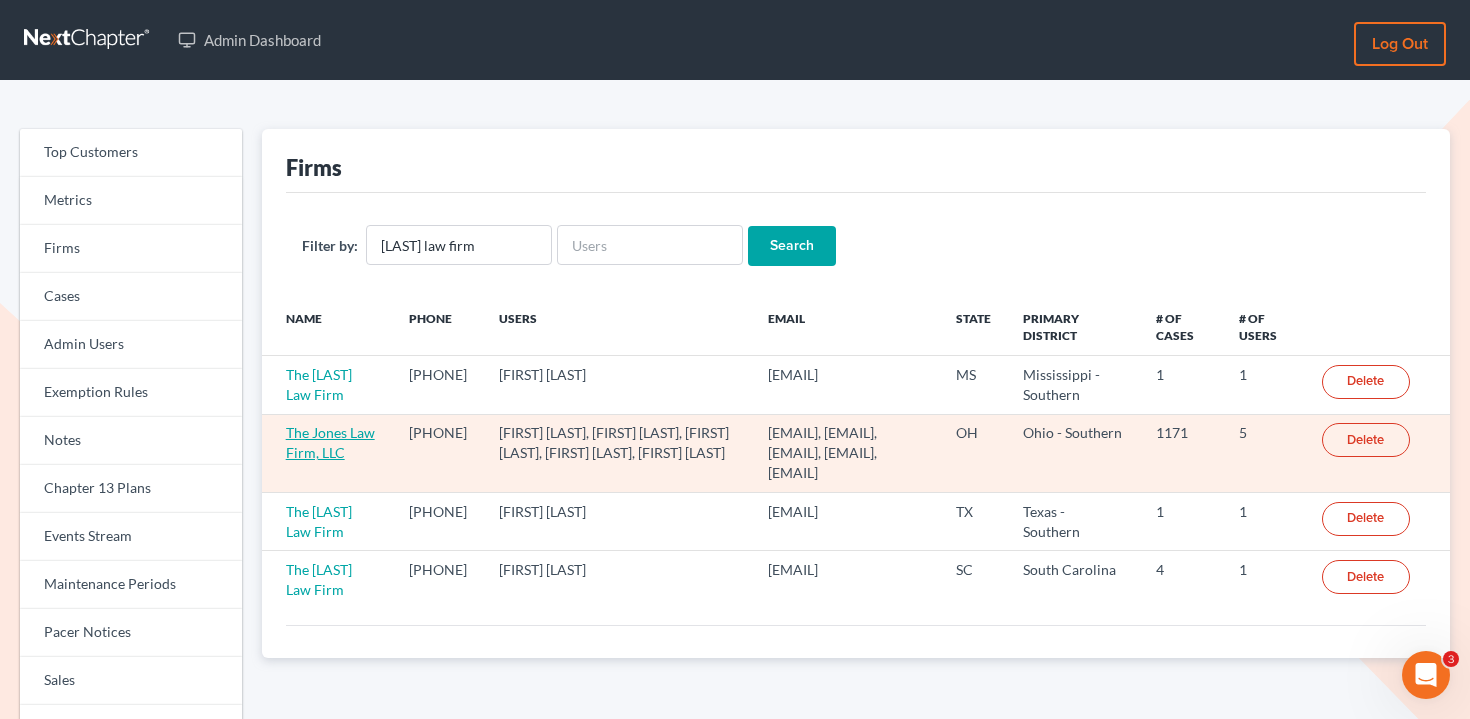 click on "The Jones Law Firm, LLC" at bounding box center [330, 442] 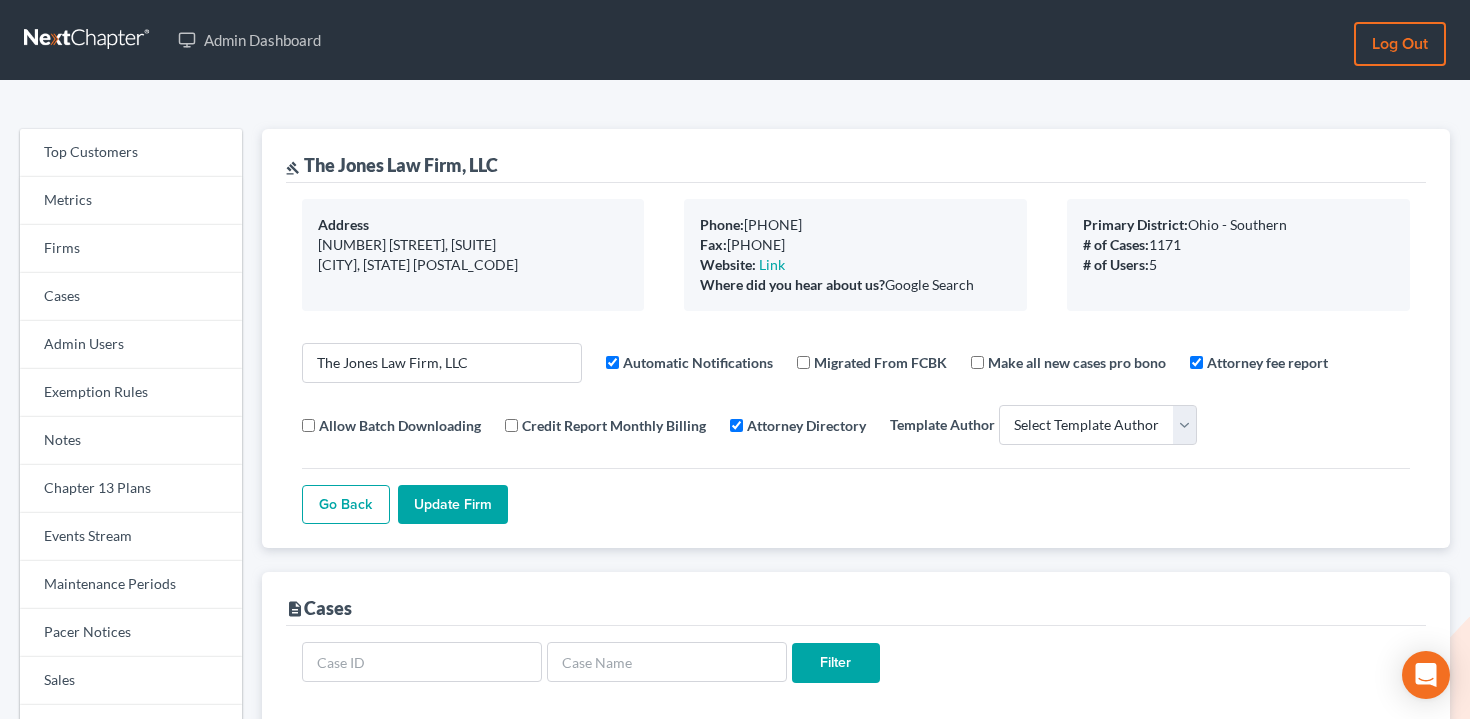 select 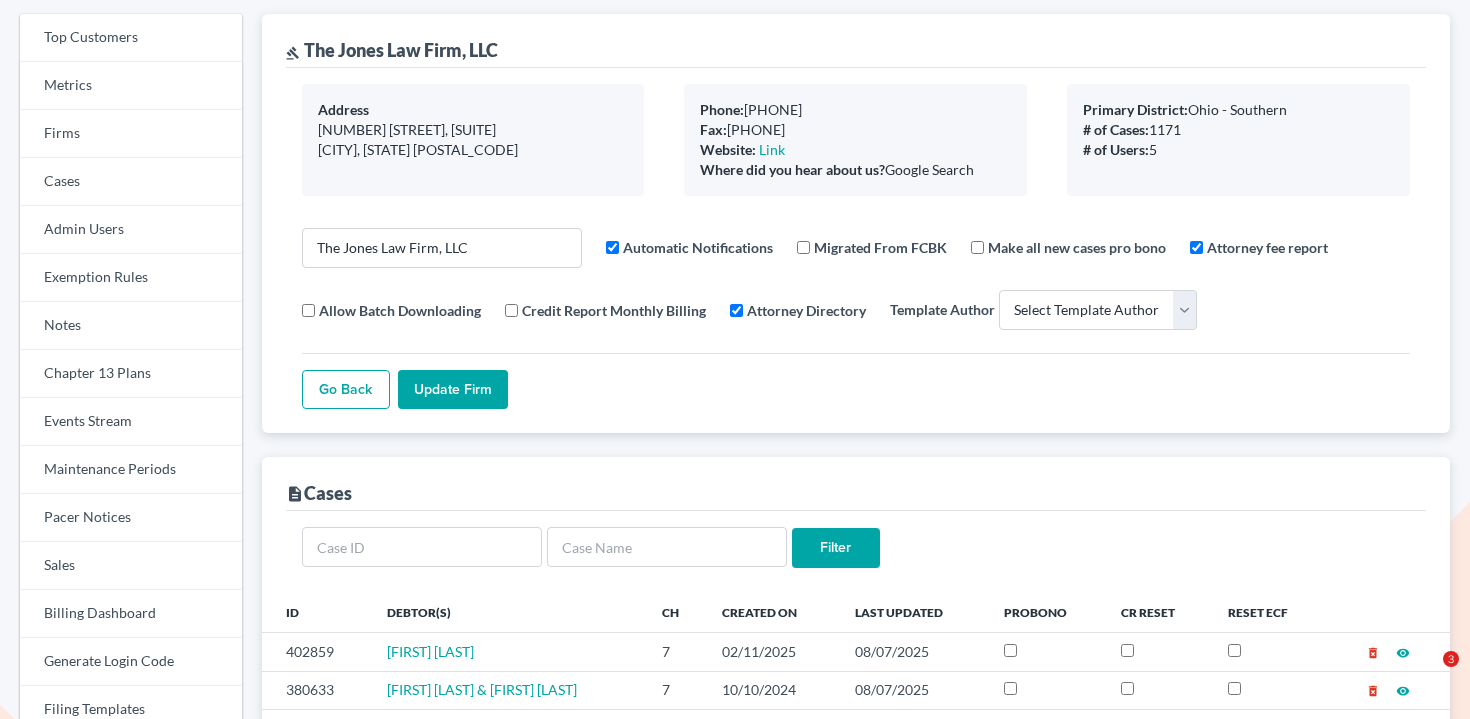 scroll, scrollTop: 189, scrollLeft: 0, axis: vertical 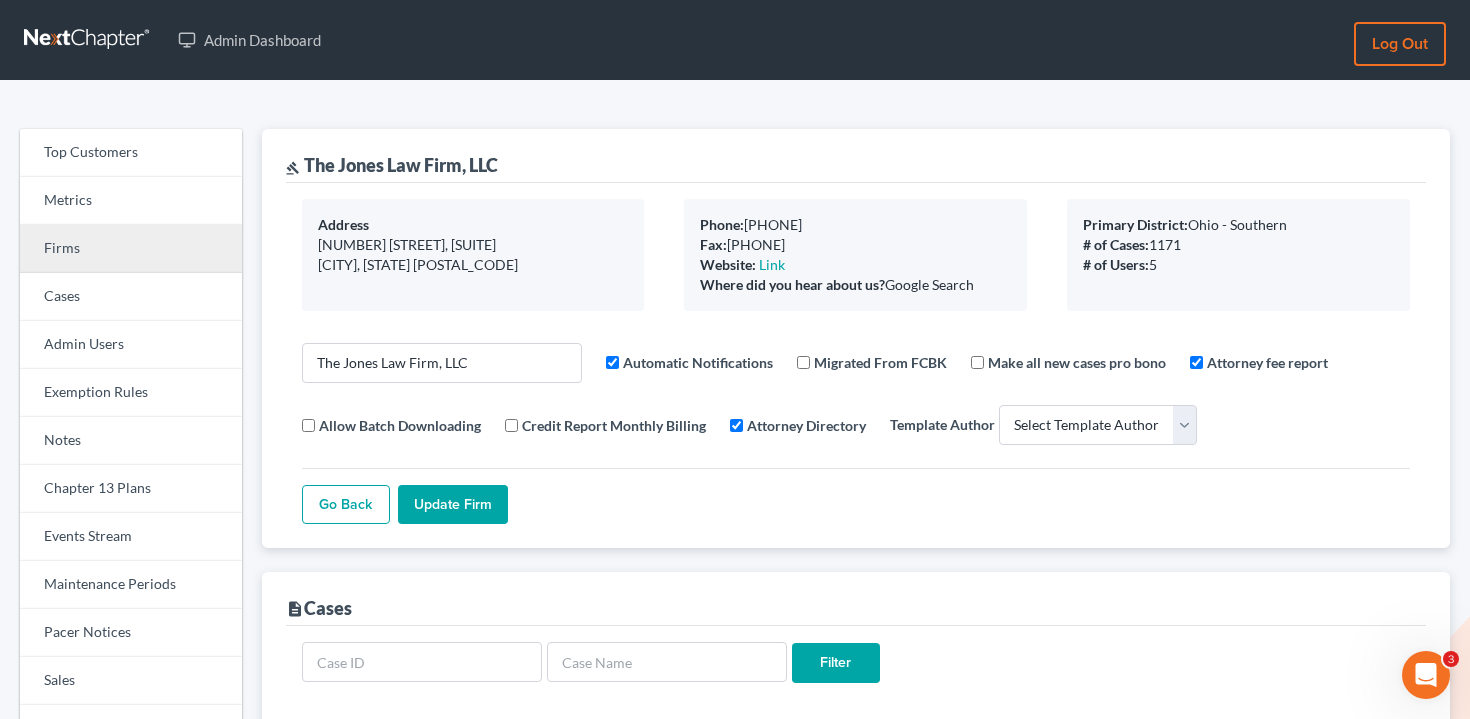 click on "Firms" at bounding box center (131, 249) 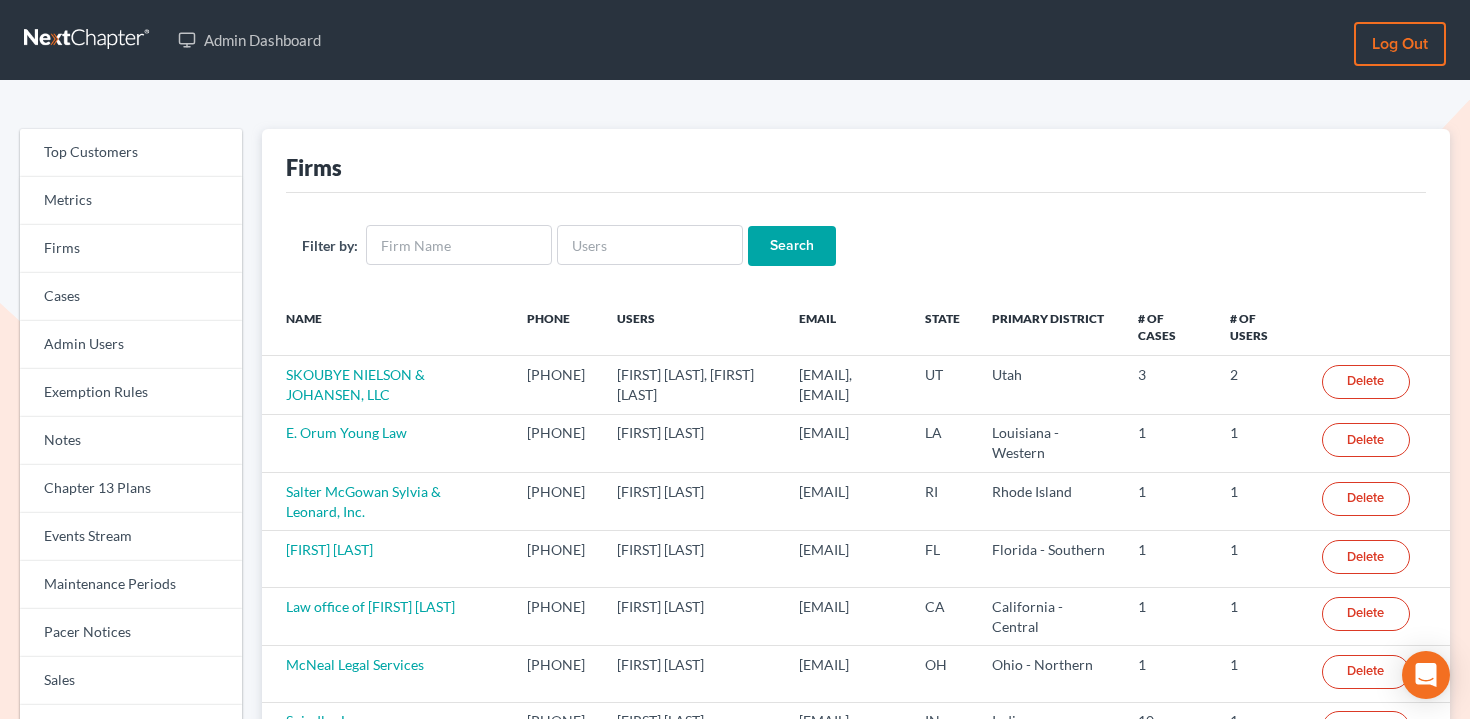 scroll, scrollTop: 0, scrollLeft: 0, axis: both 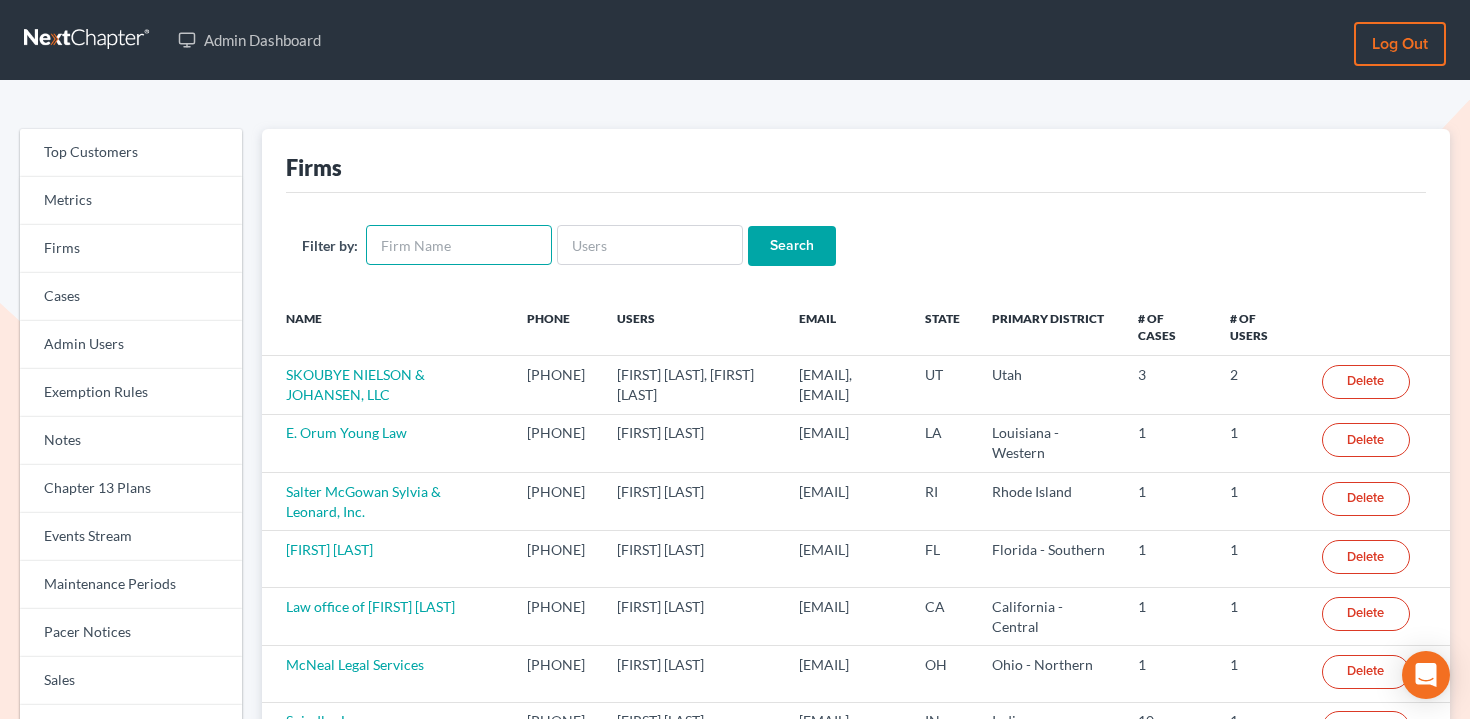 click at bounding box center (459, 245) 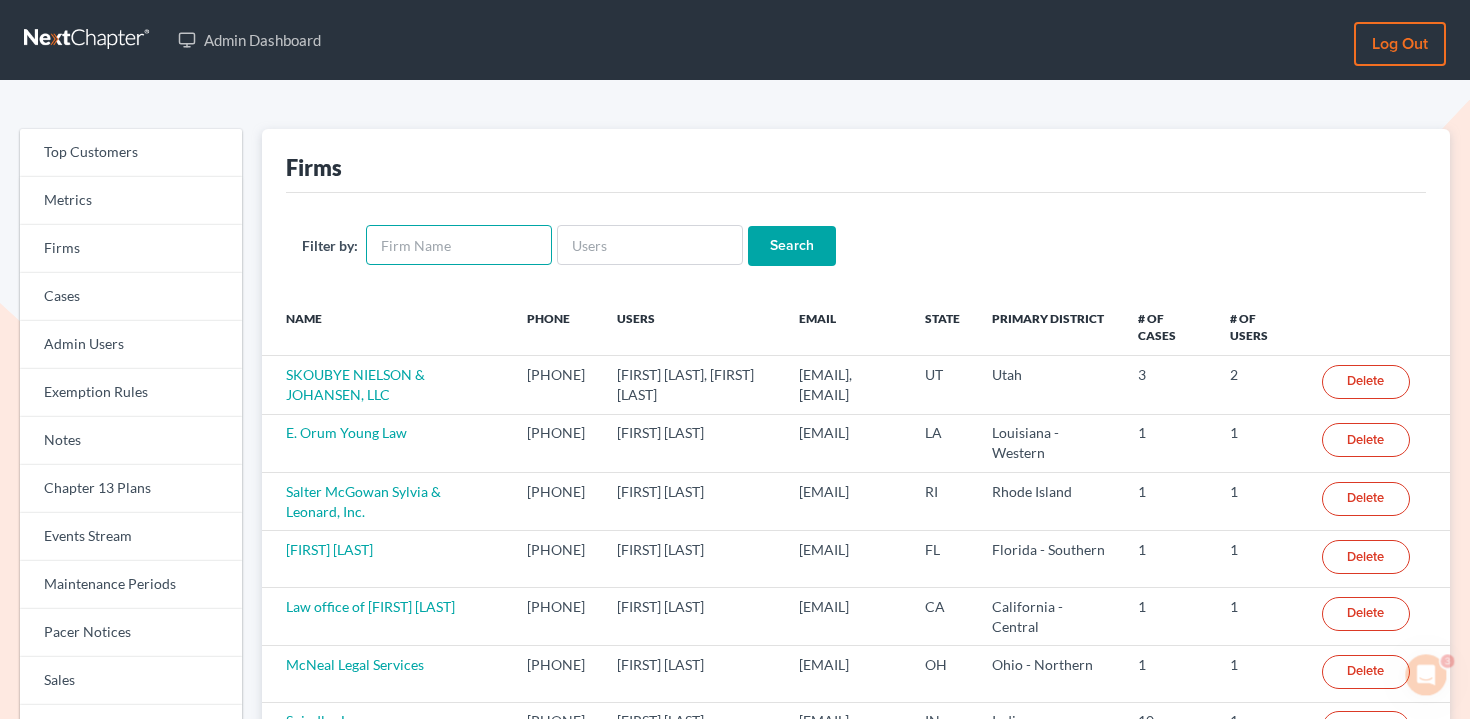 scroll, scrollTop: 0, scrollLeft: 0, axis: both 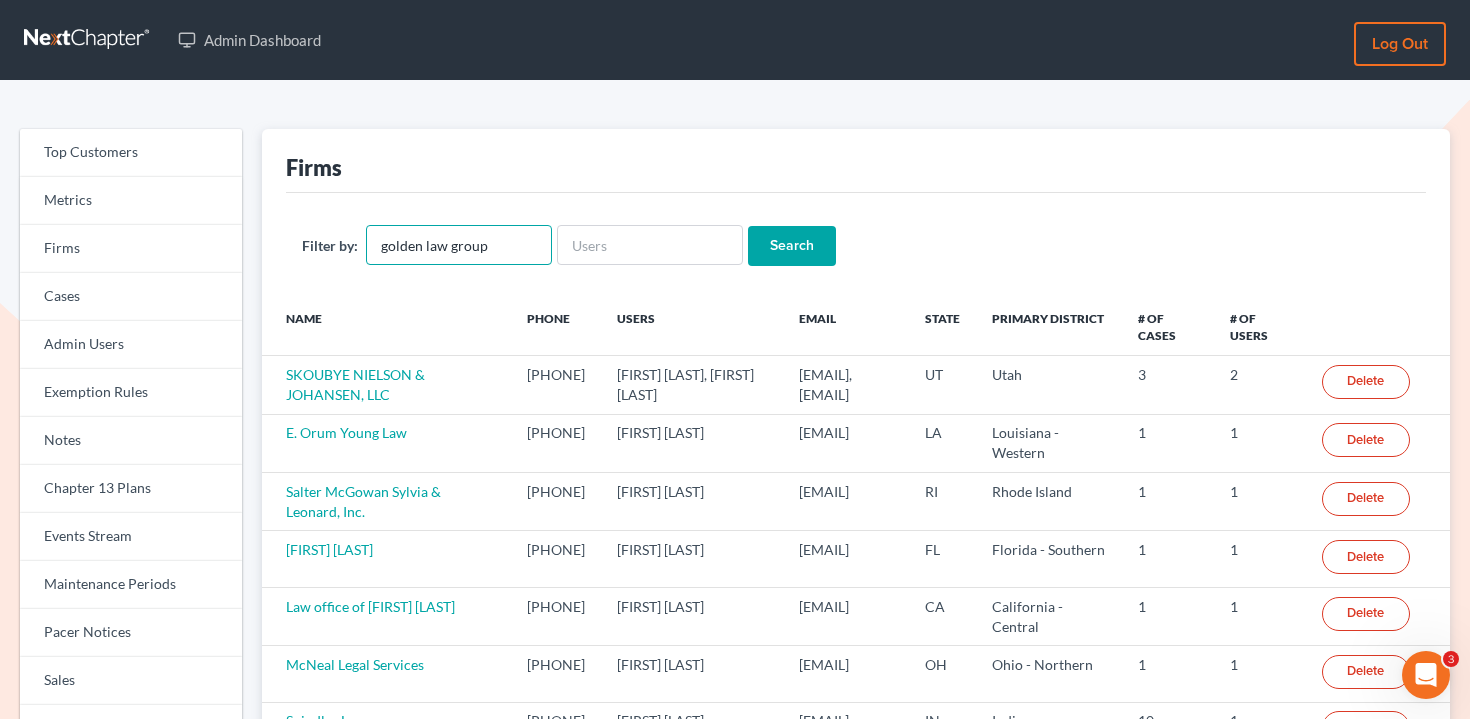 type on "golden law group" 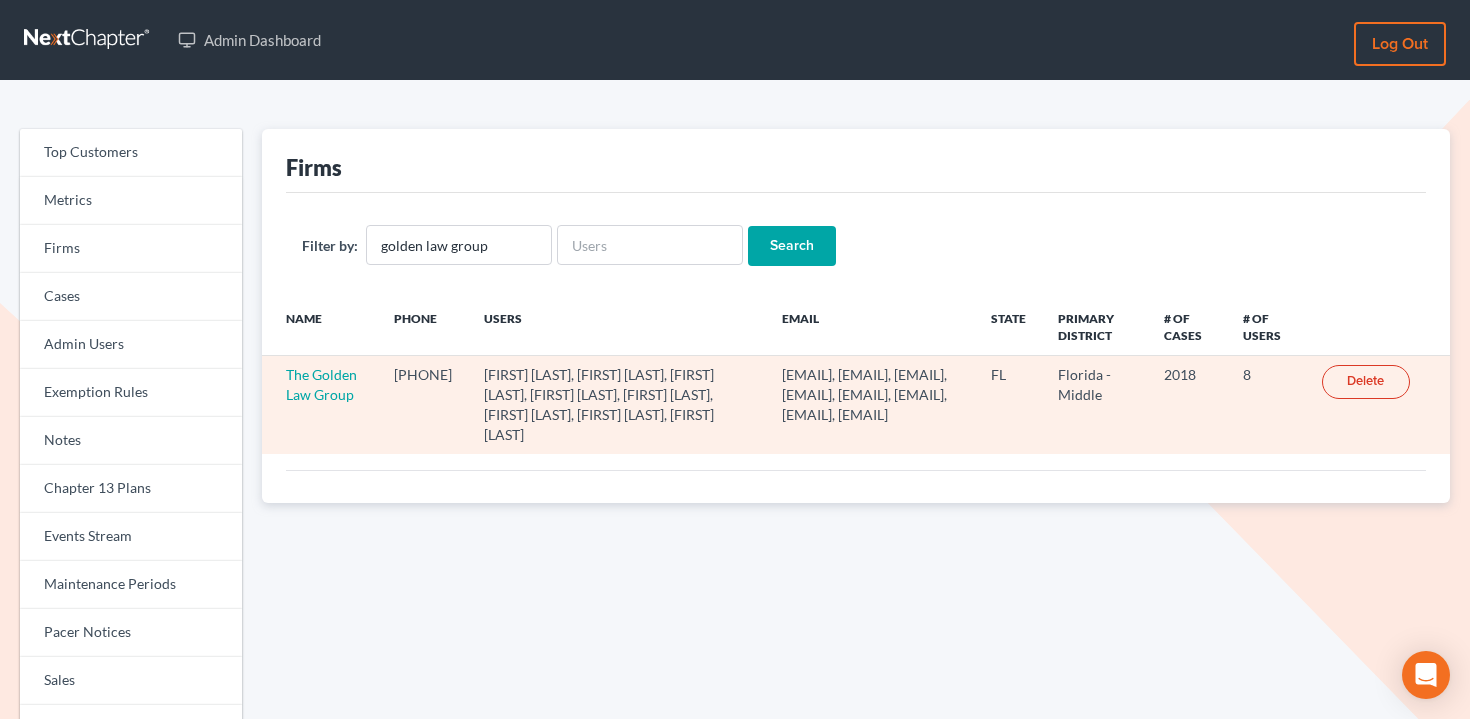 scroll, scrollTop: 0, scrollLeft: 0, axis: both 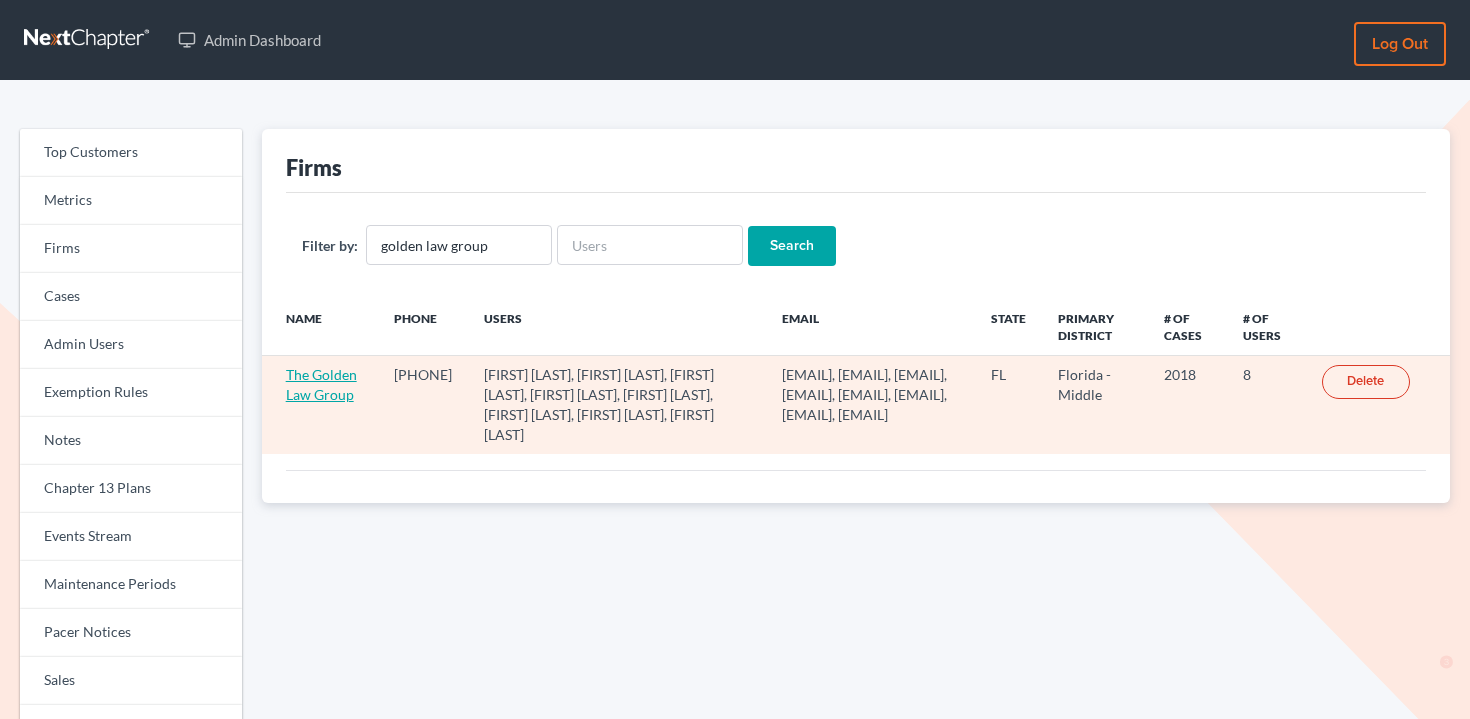 click on "The Golden Law Group" at bounding box center [321, 384] 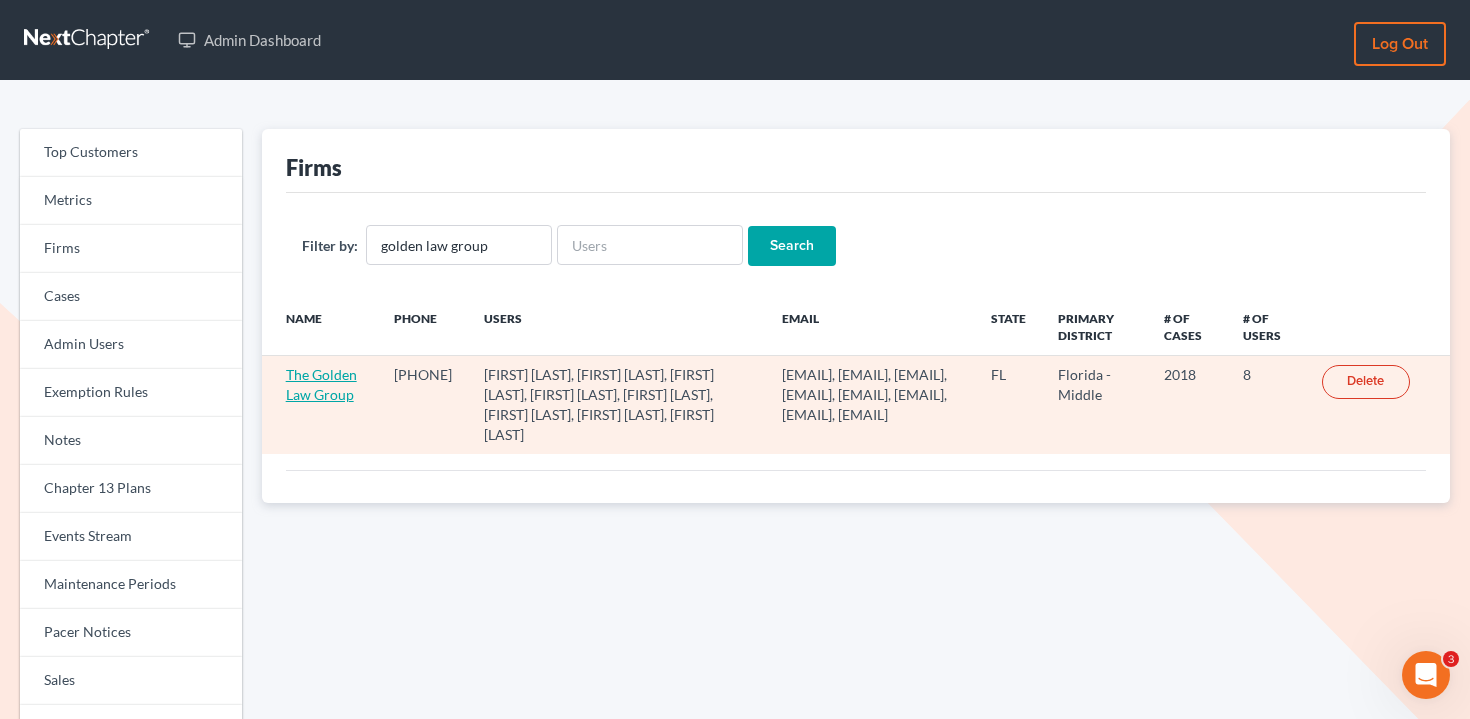scroll, scrollTop: 0, scrollLeft: 0, axis: both 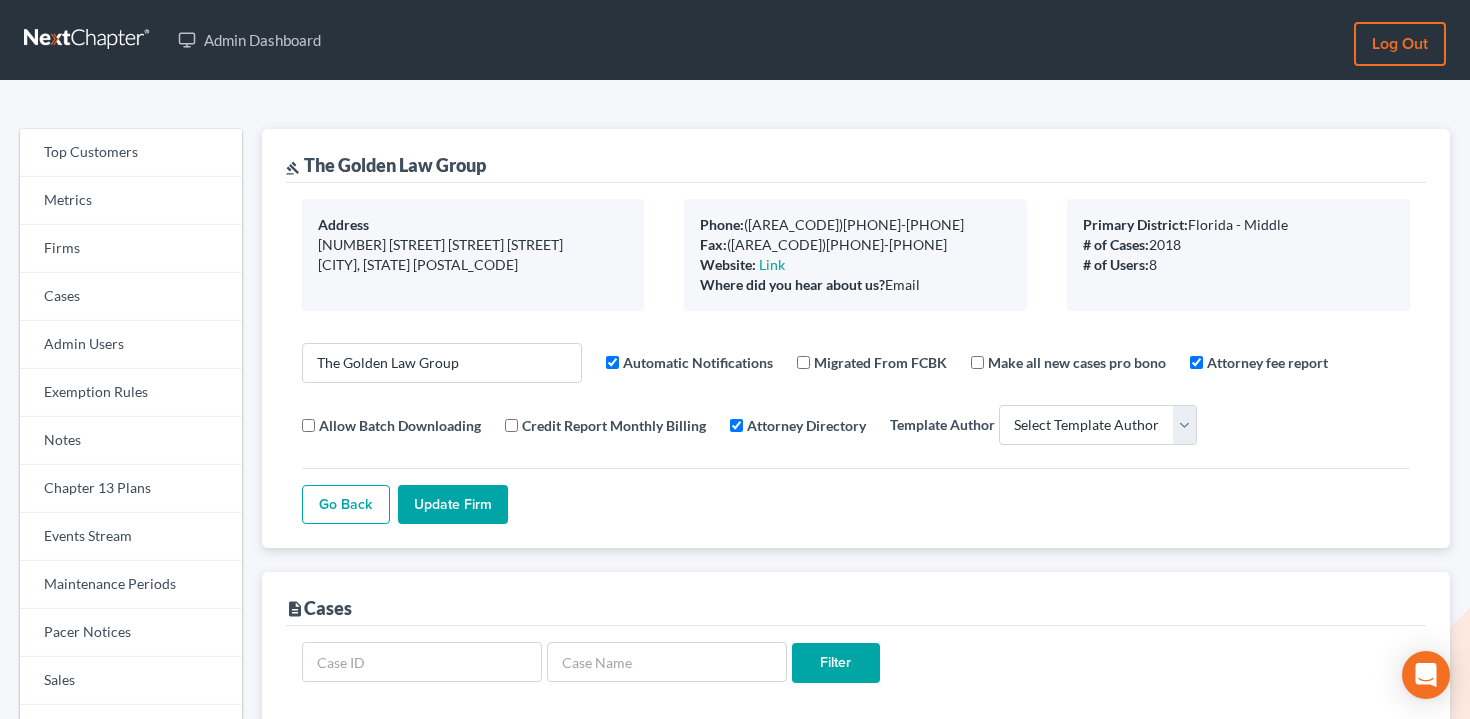 select 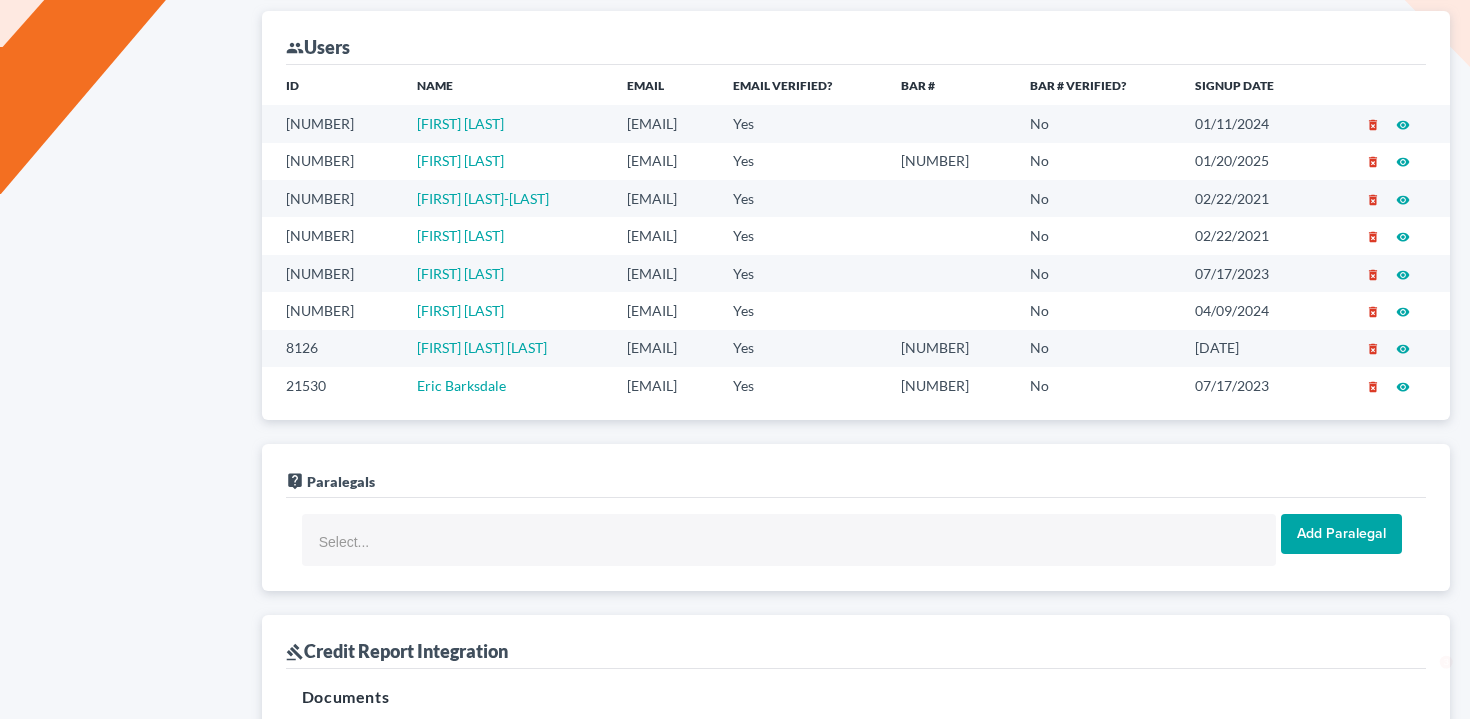 scroll, scrollTop: 867, scrollLeft: 0, axis: vertical 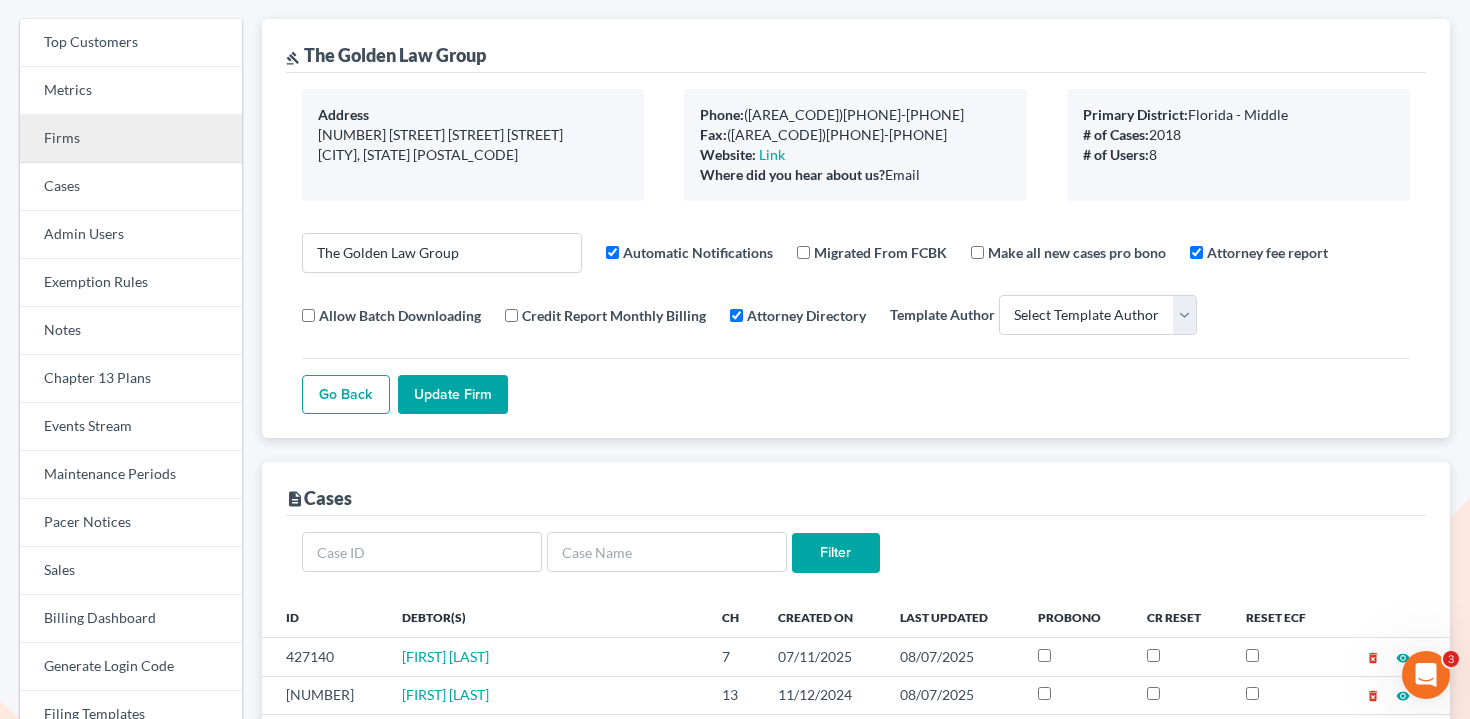 click on "Firms" at bounding box center [131, 139] 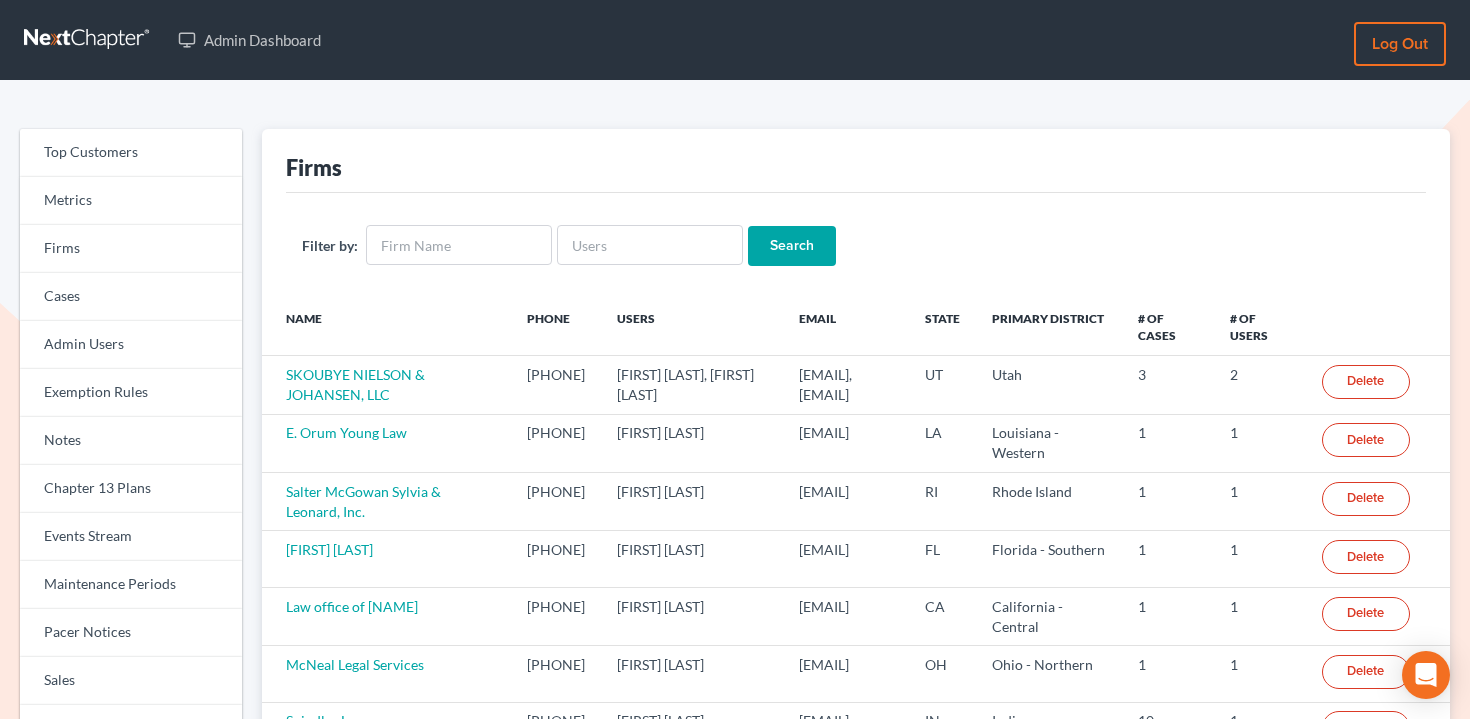 scroll, scrollTop: 0, scrollLeft: 0, axis: both 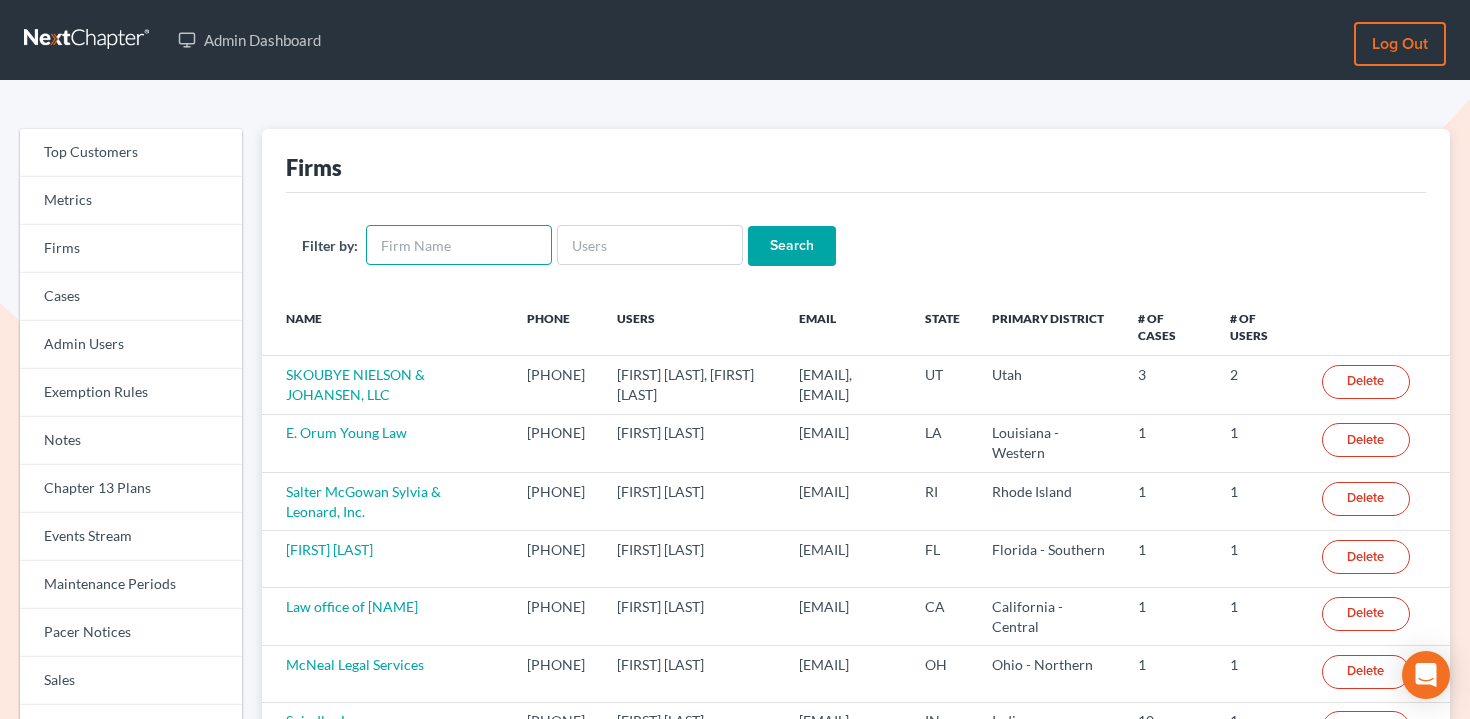 click at bounding box center (459, 245) 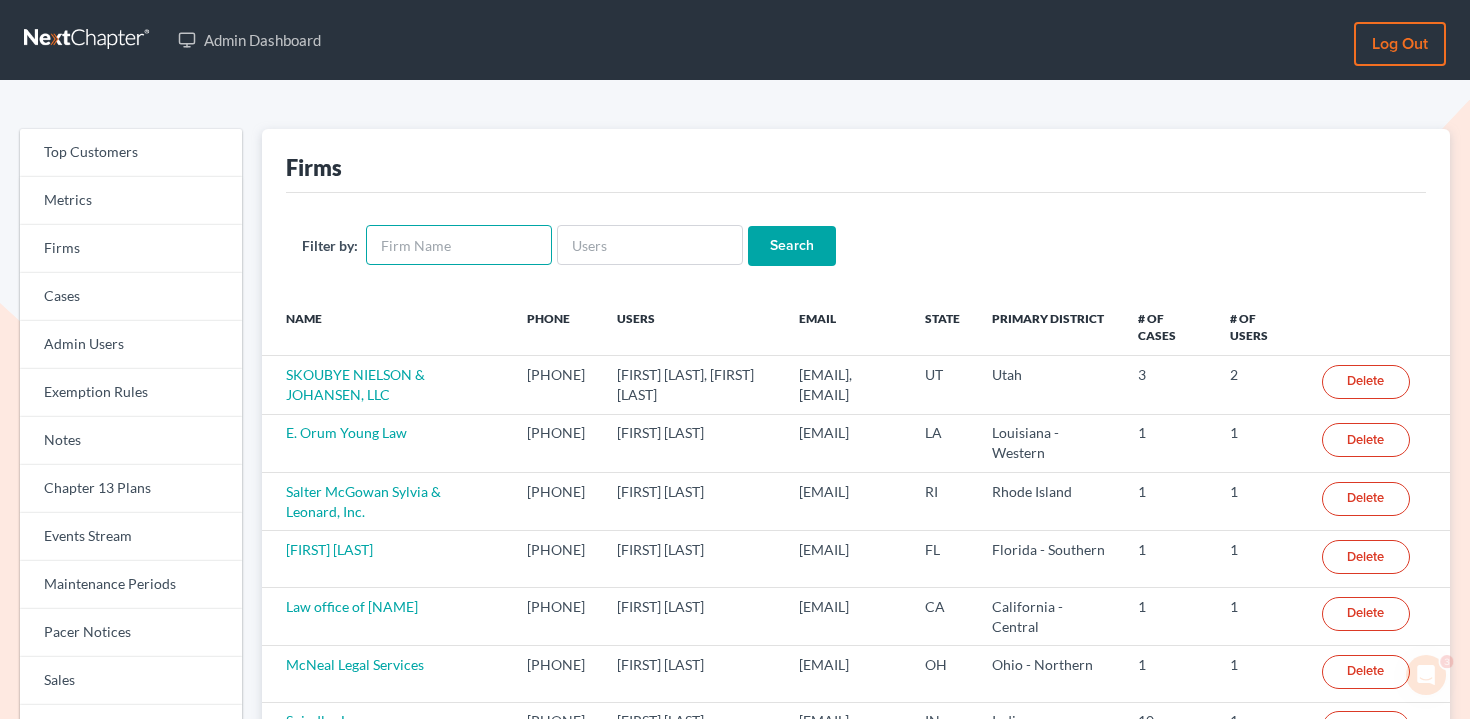 scroll, scrollTop: 0, scrollLeft: 0, axis: both 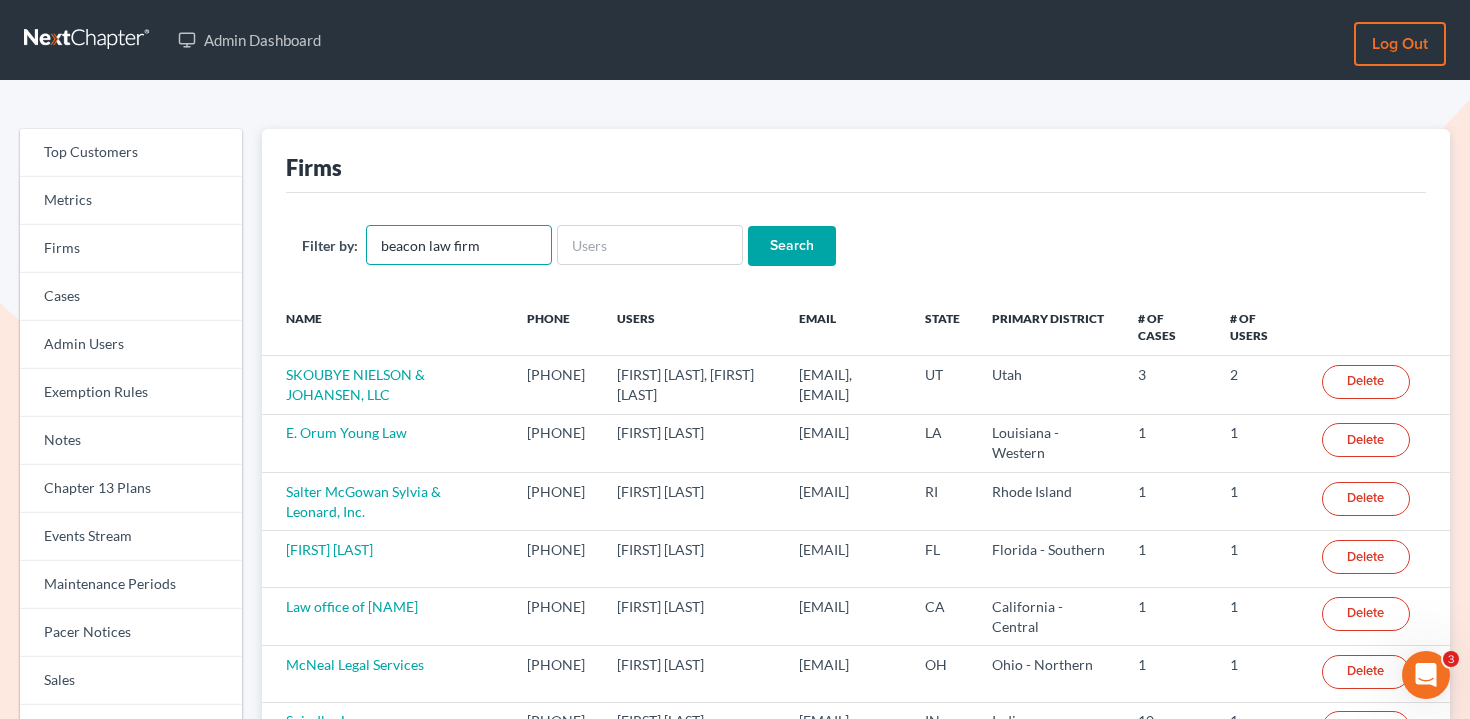 type on "beacon law firm" 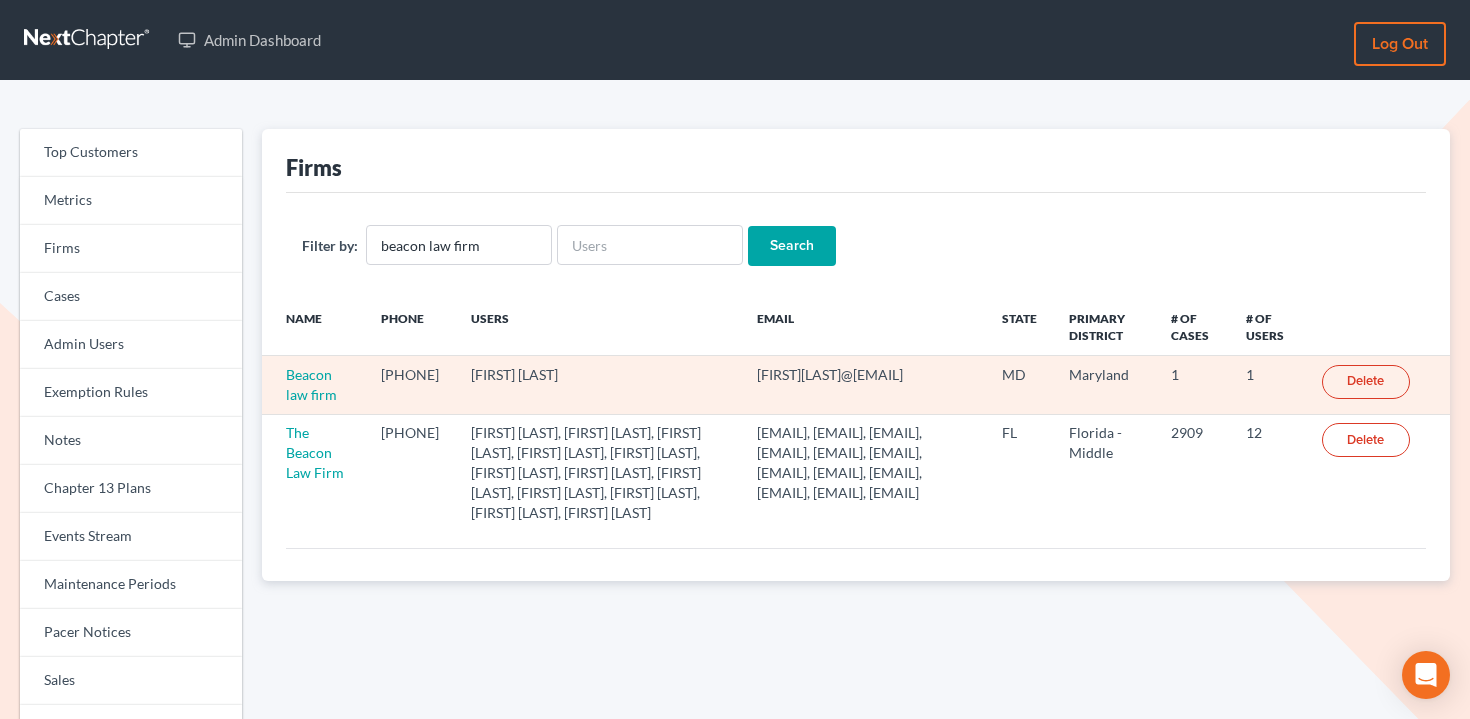 scroll, scrollTop: 0, scrollLeft: 0, axis: both 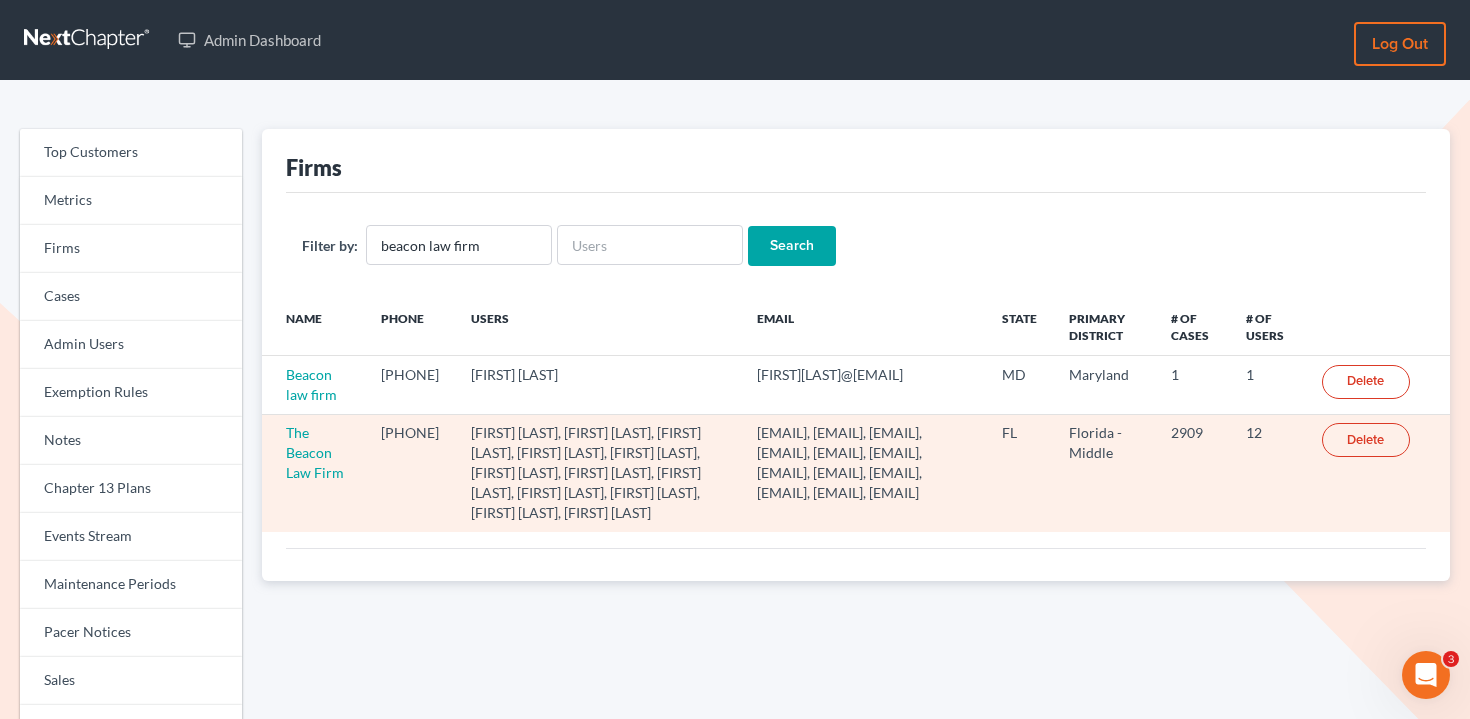 click on "The Beacon Law Firm" at bounding box center [313, 473] 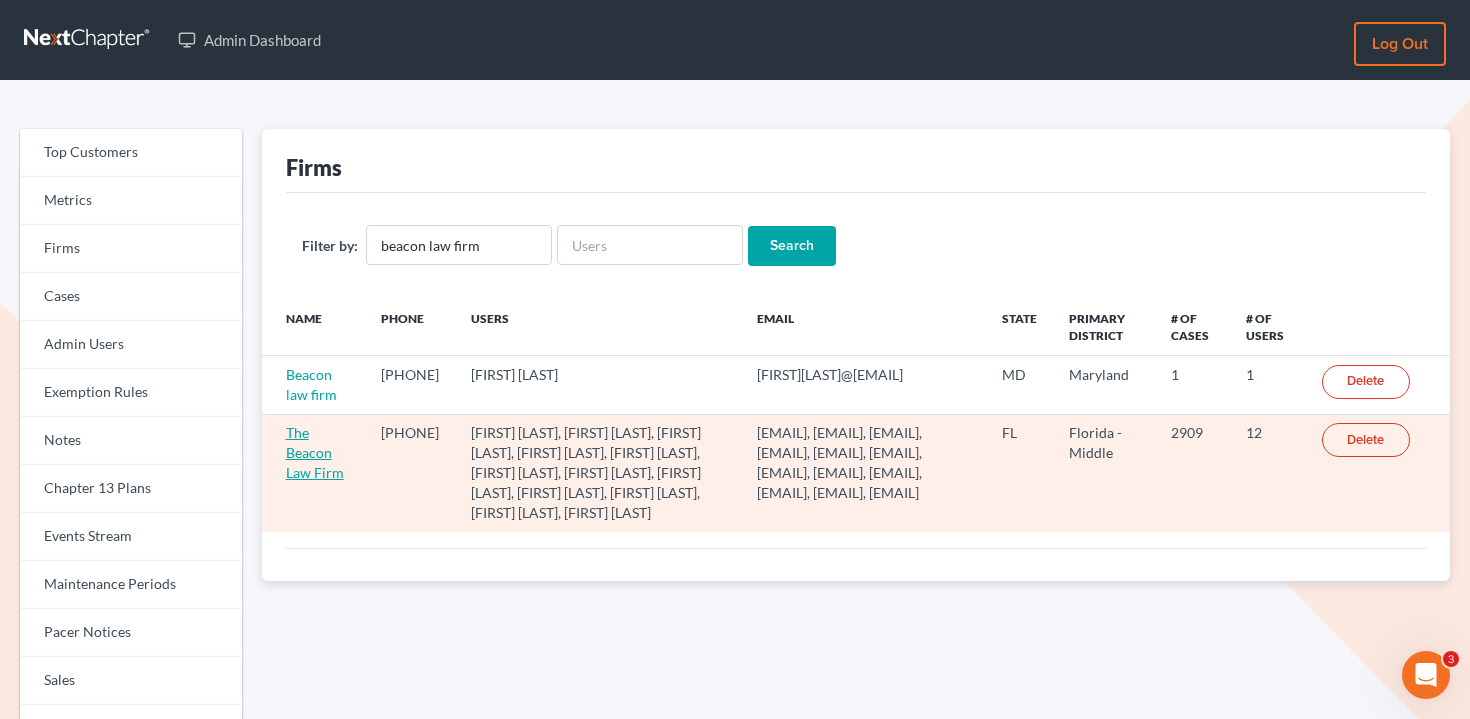 click on "The Beacon Law Firm" at bounding box center (315, 452) 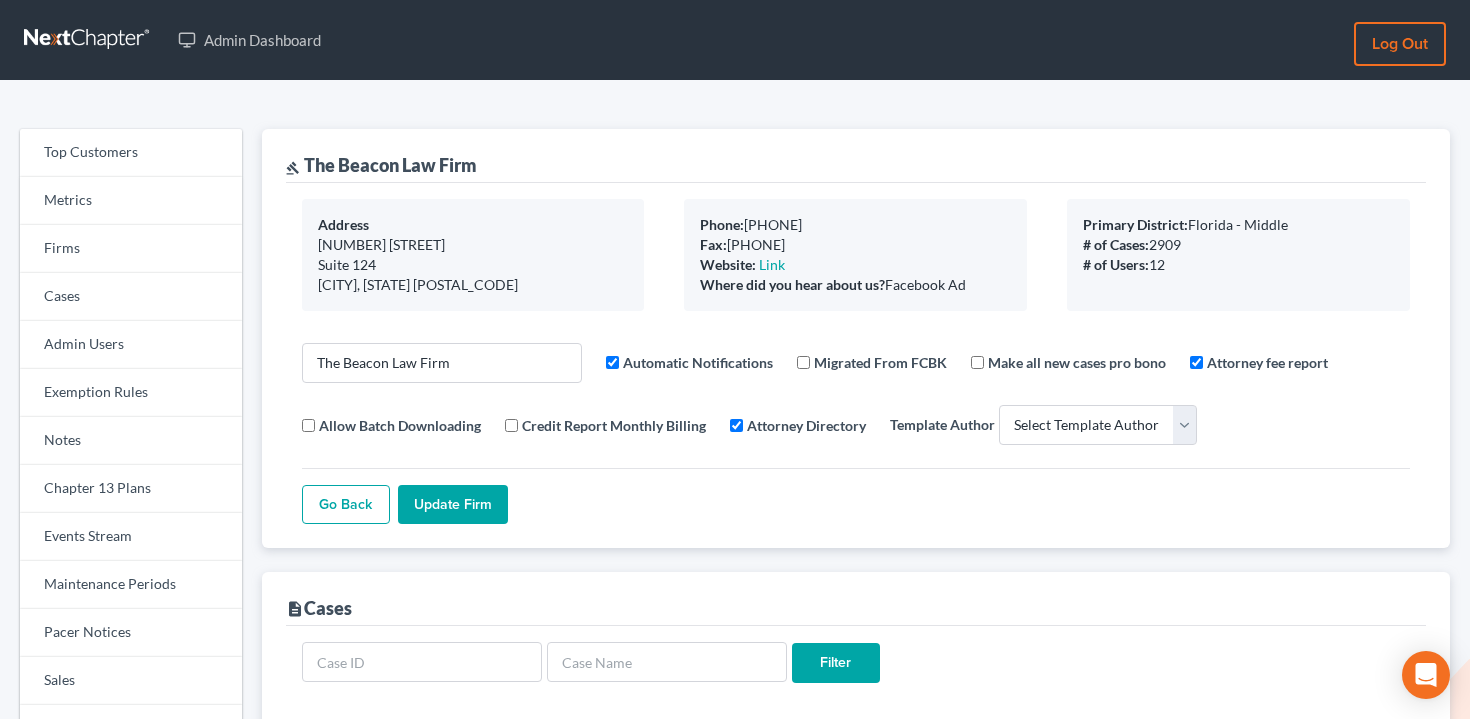 select 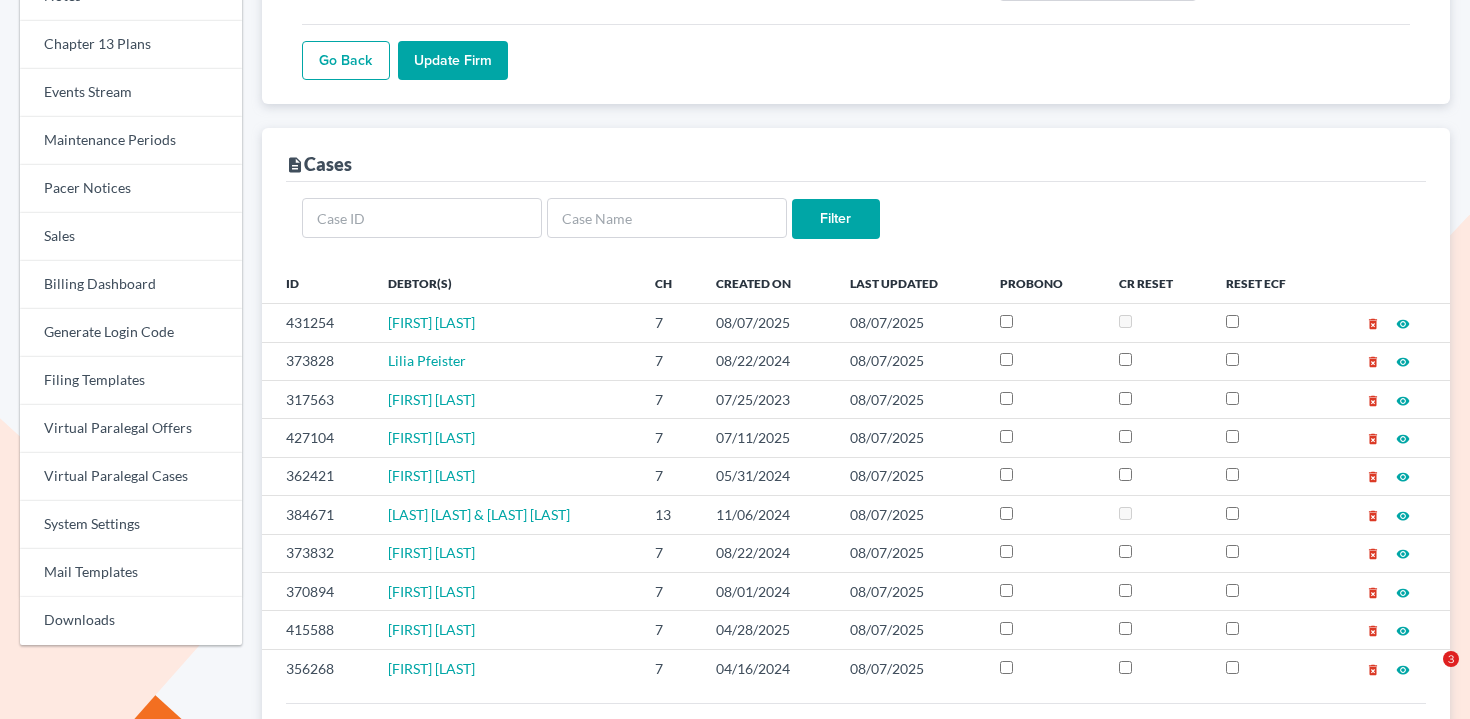 scroll, scrollTop: 573, scrollLeft: 0, axis: vertical 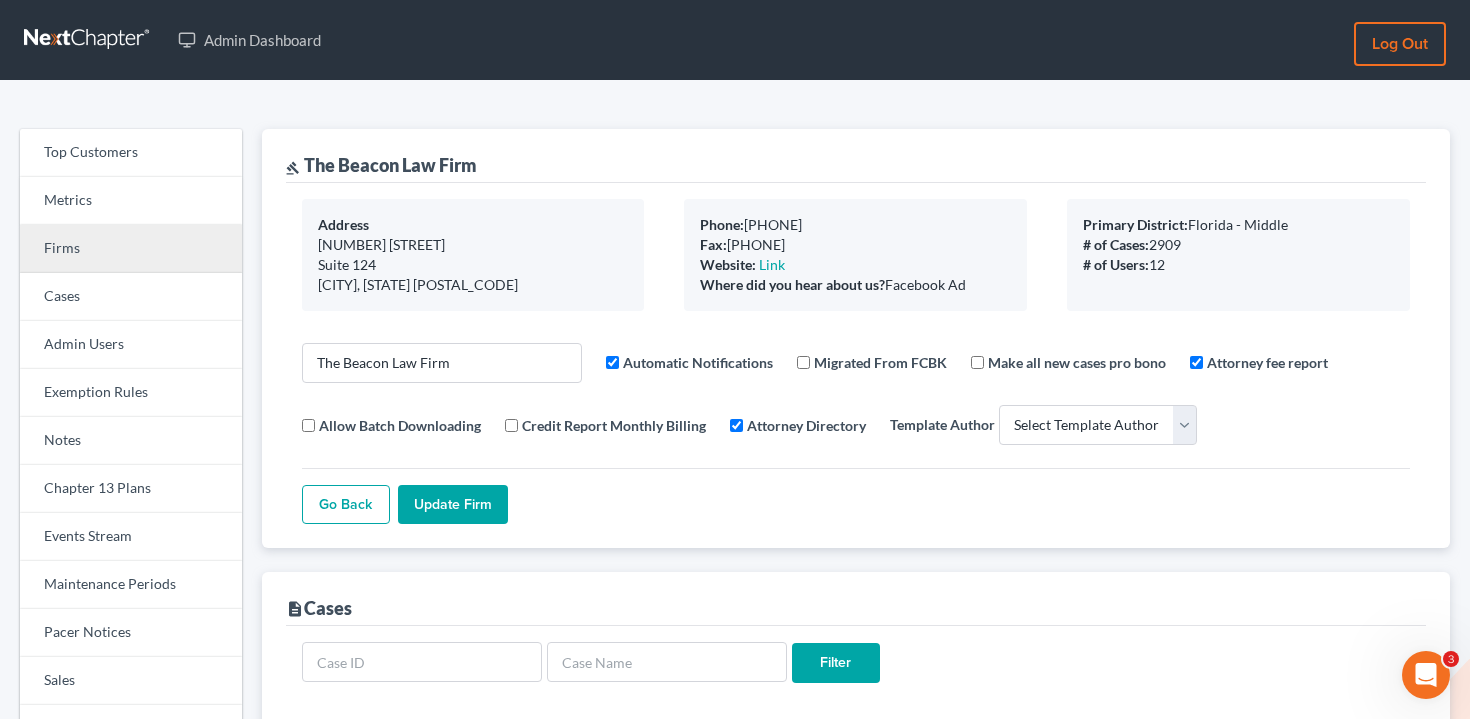 click on "Firms" at bounding box center (131, 249) 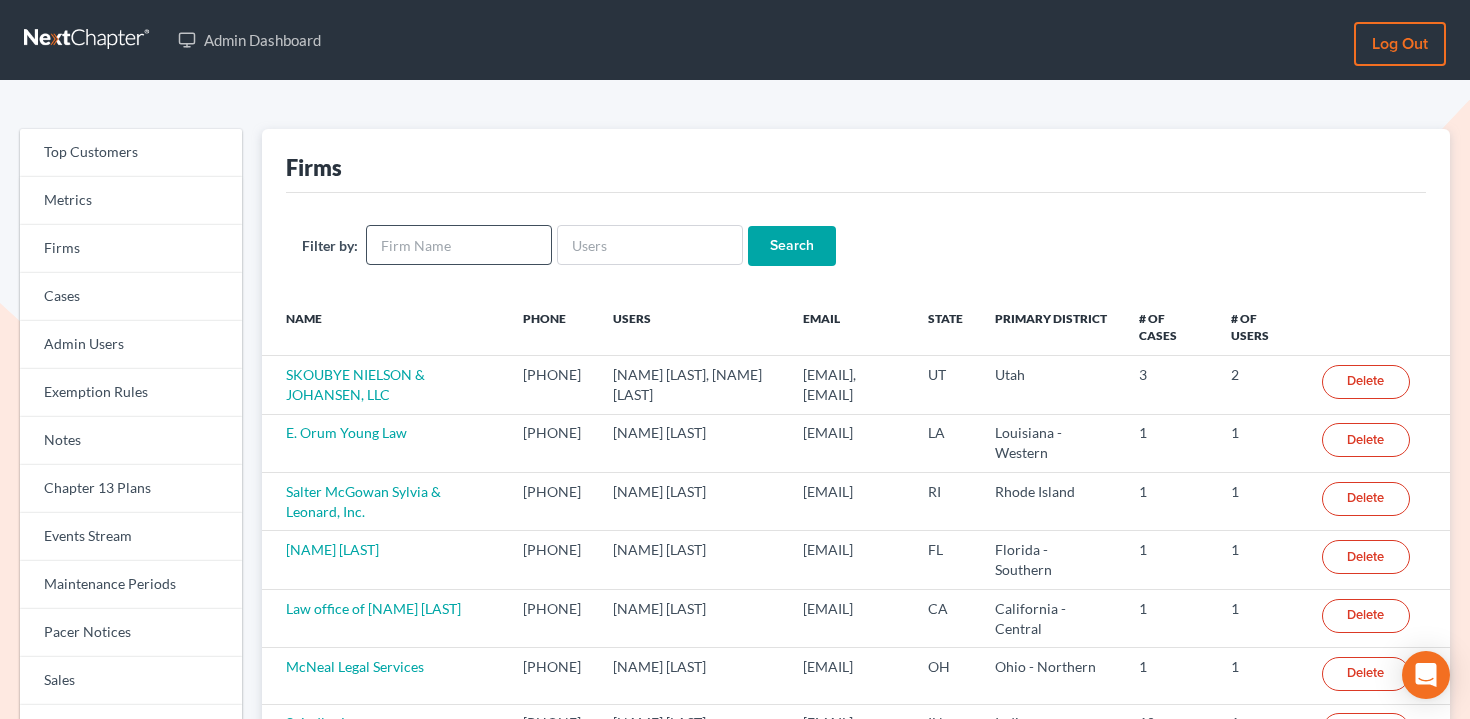 scroll, scrollTop: 0, scrollLeft: 0, axis: both 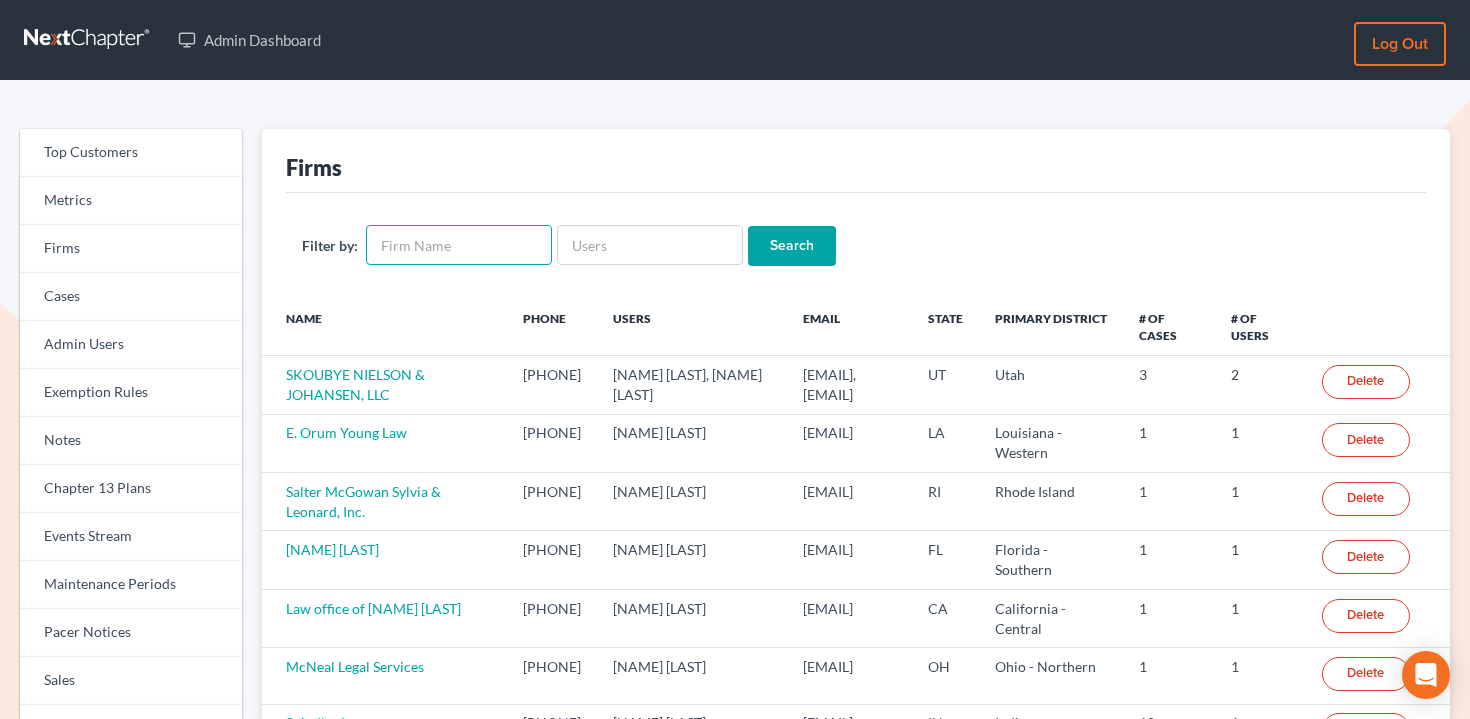 click at bounding box center (459, 245) 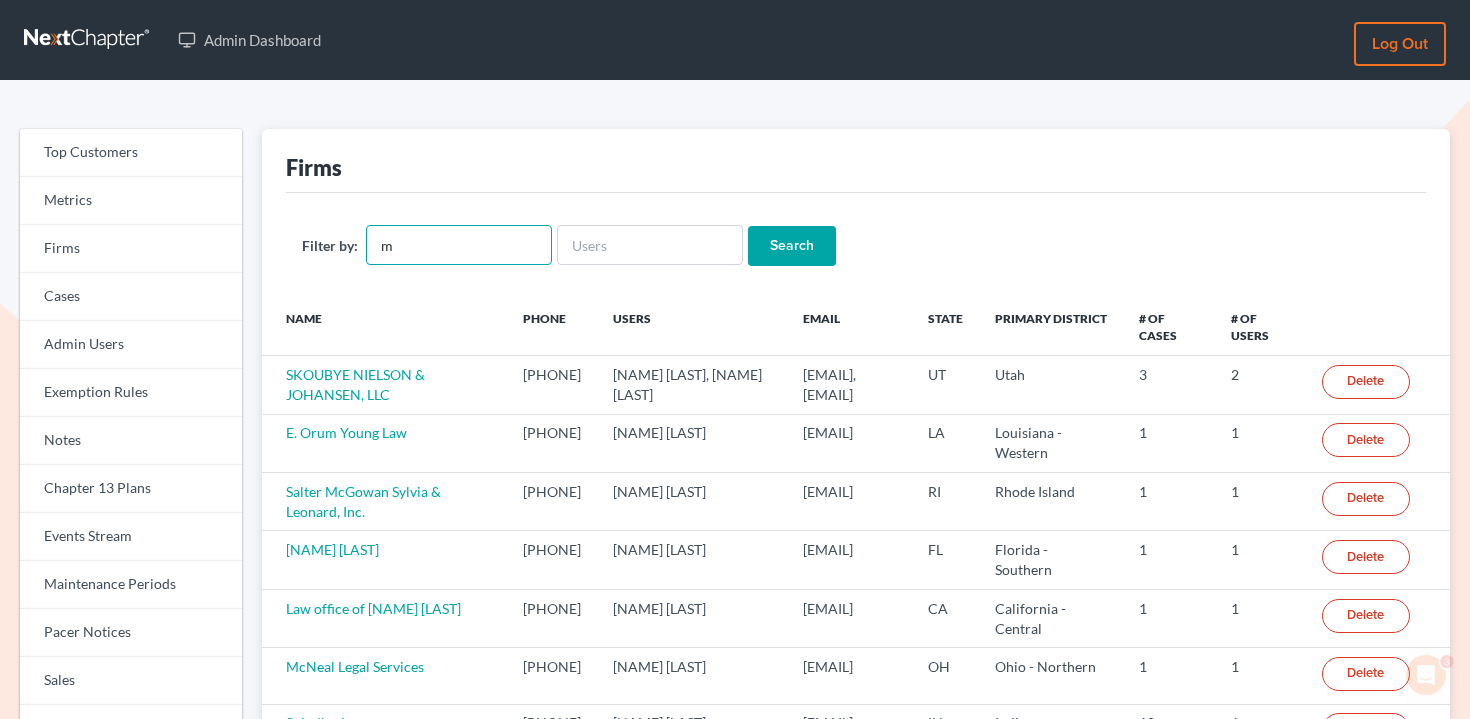 scroll, scrollTop: 0, scrollLeft: 0, axis: both 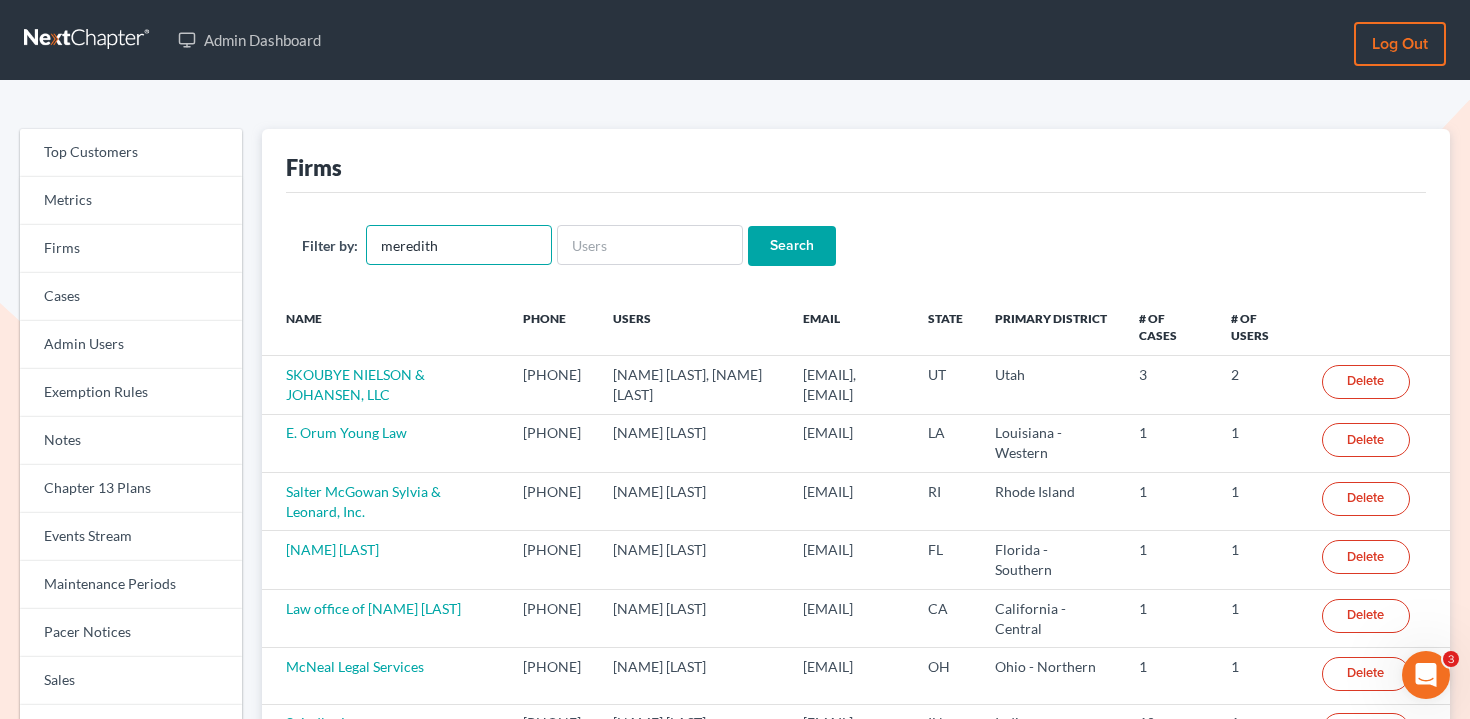 type on "Meredith Law Firm" 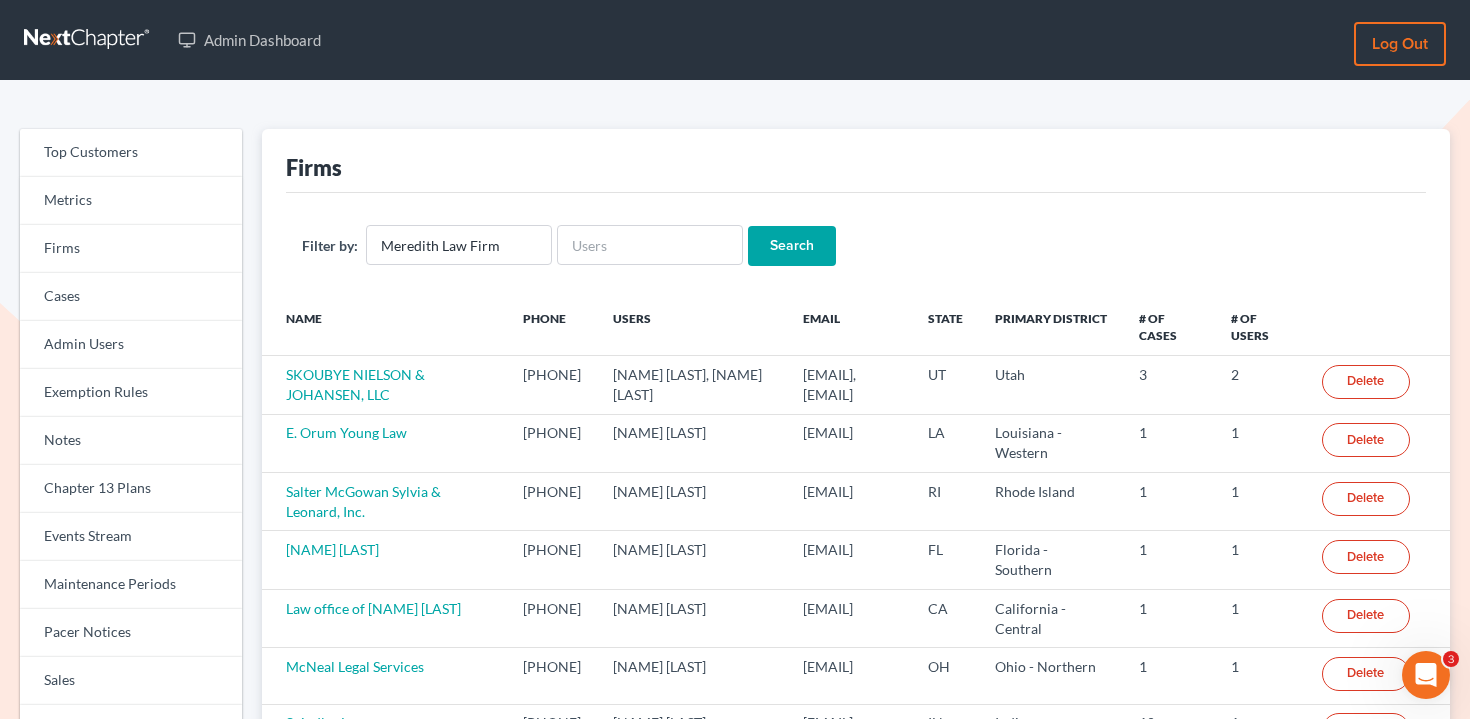 click on "Search" at bounding box center (792, 246) 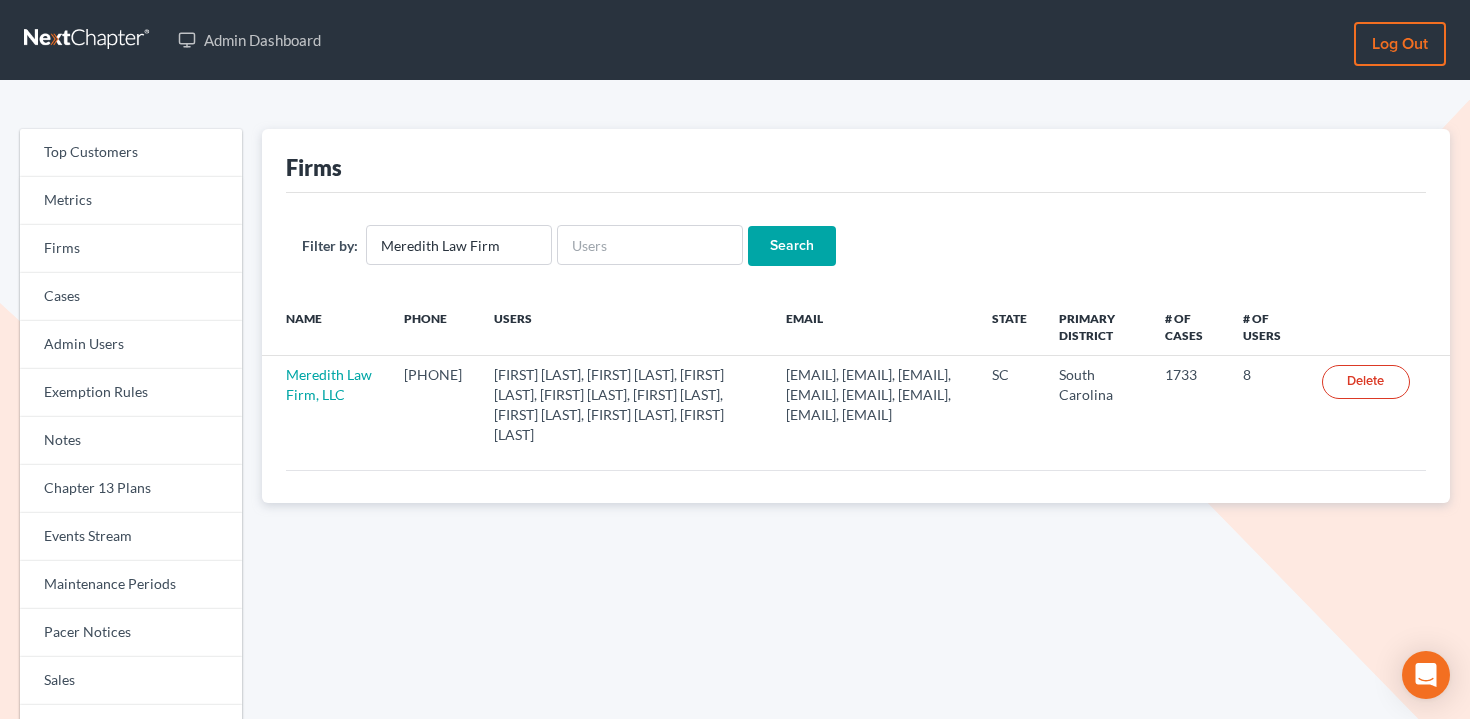 scroll, scrollTop: 0, scrollLeft: 0, axis: both 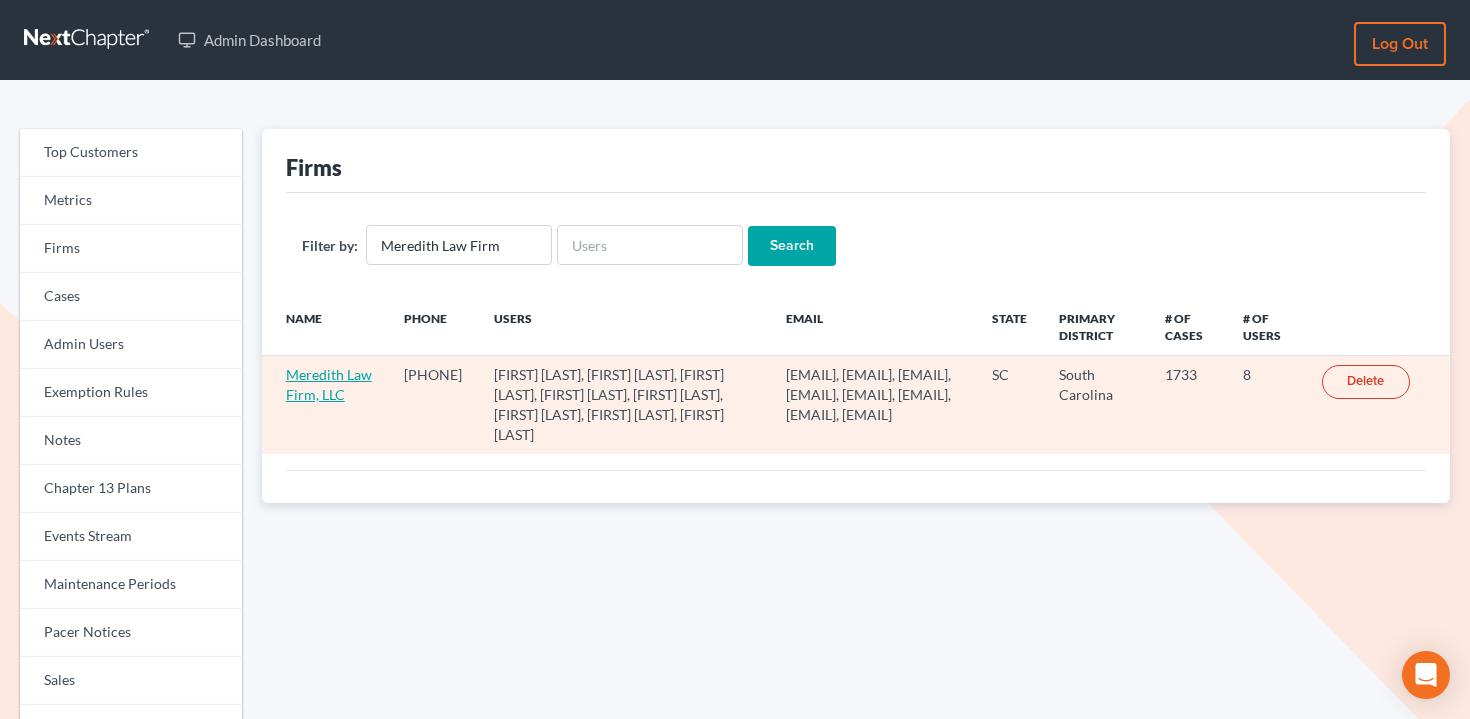 click on "Meredith Law Firm, LLC" at bounding box center (329, 384) 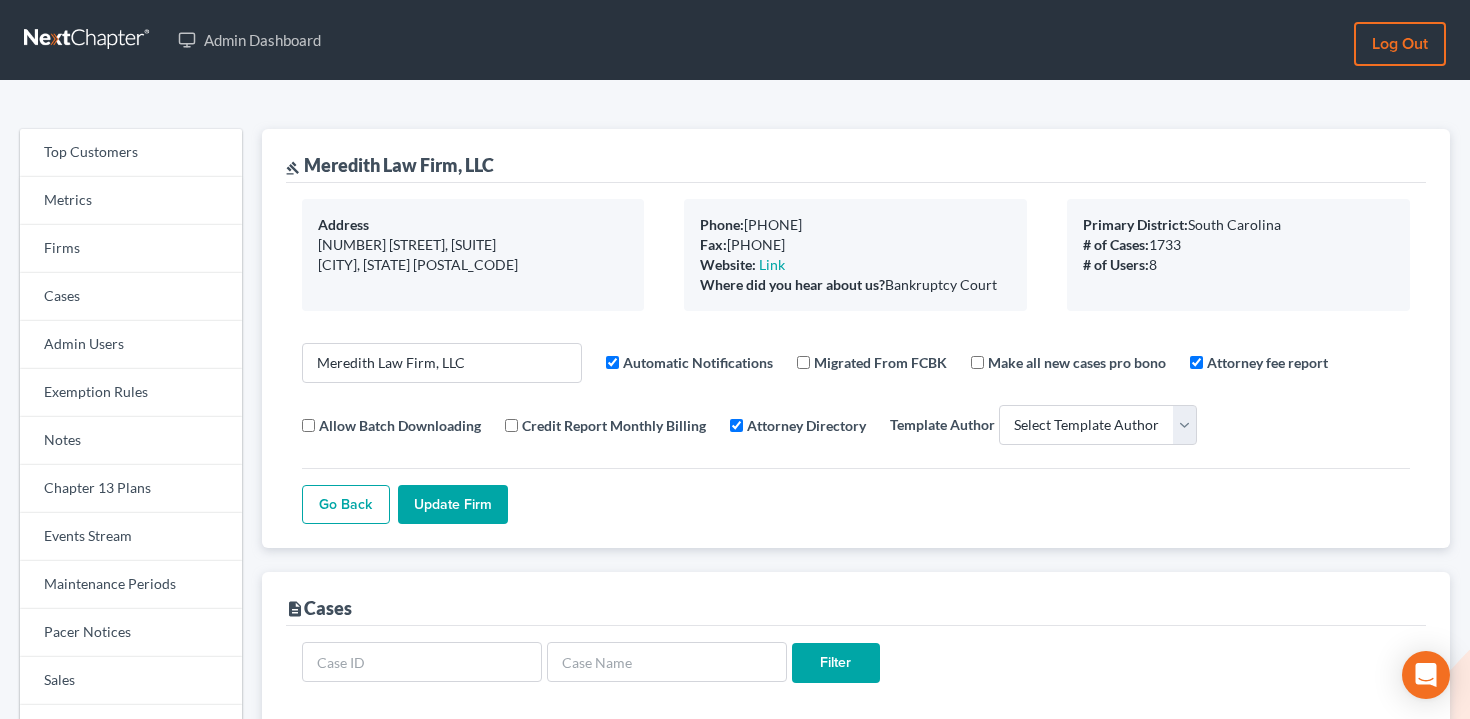 select 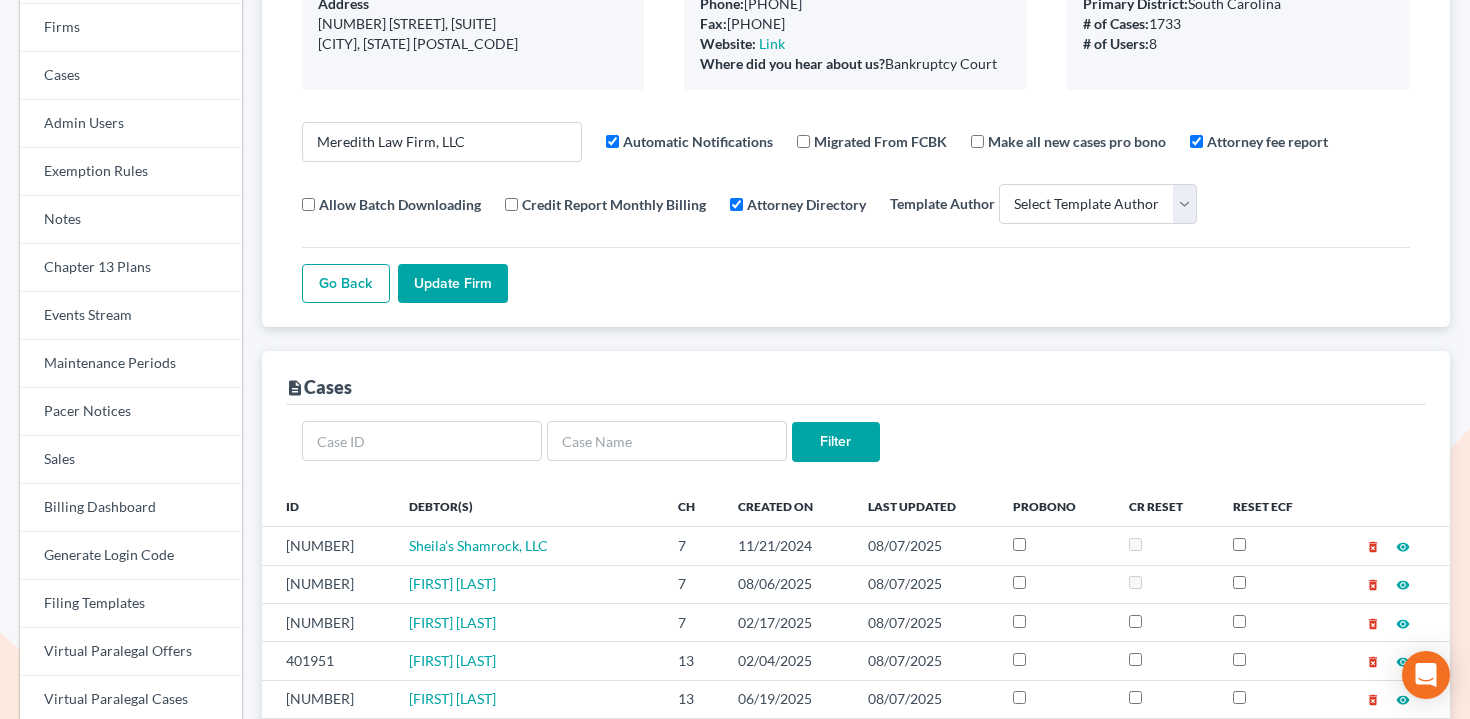 scroll, scrollTop: 595, scrollLeft: 0, axis: vertical 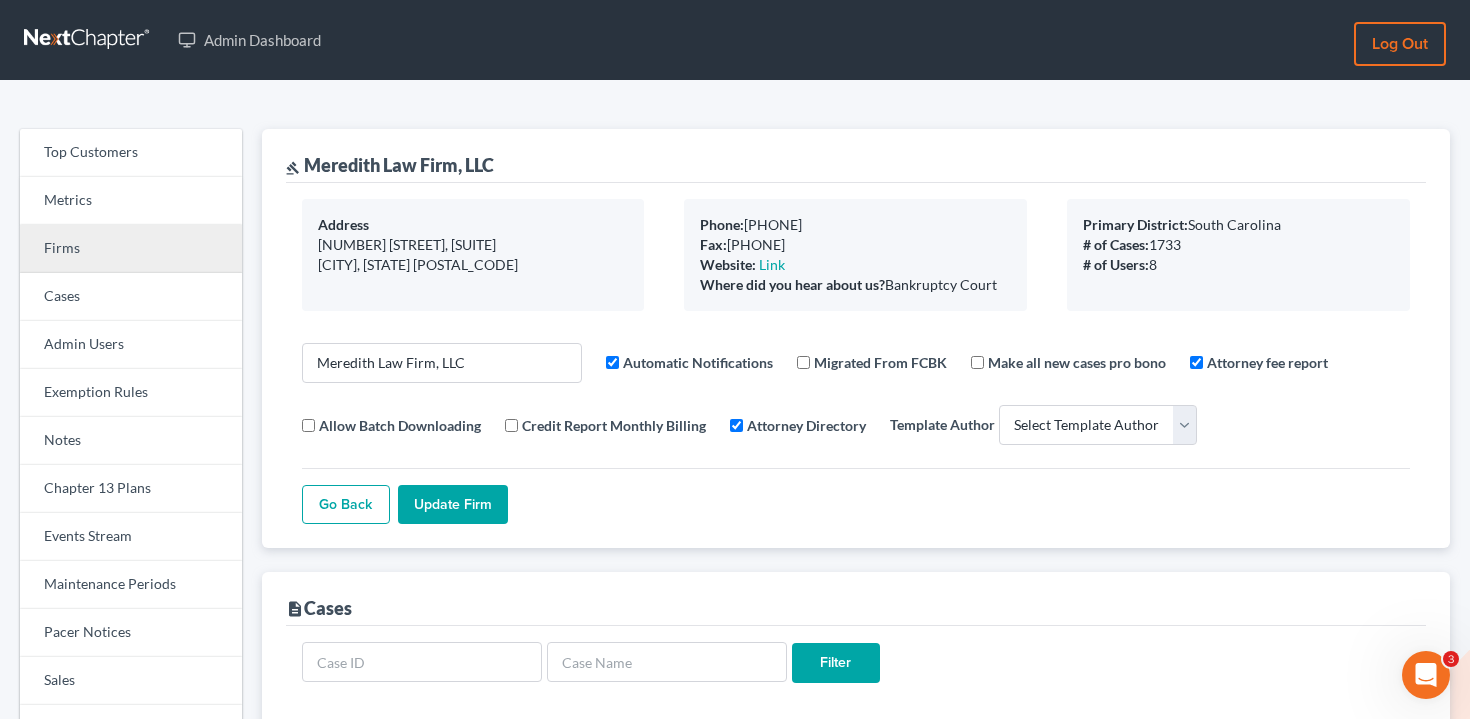 click on "Firms" at bounding box center (131, 249) 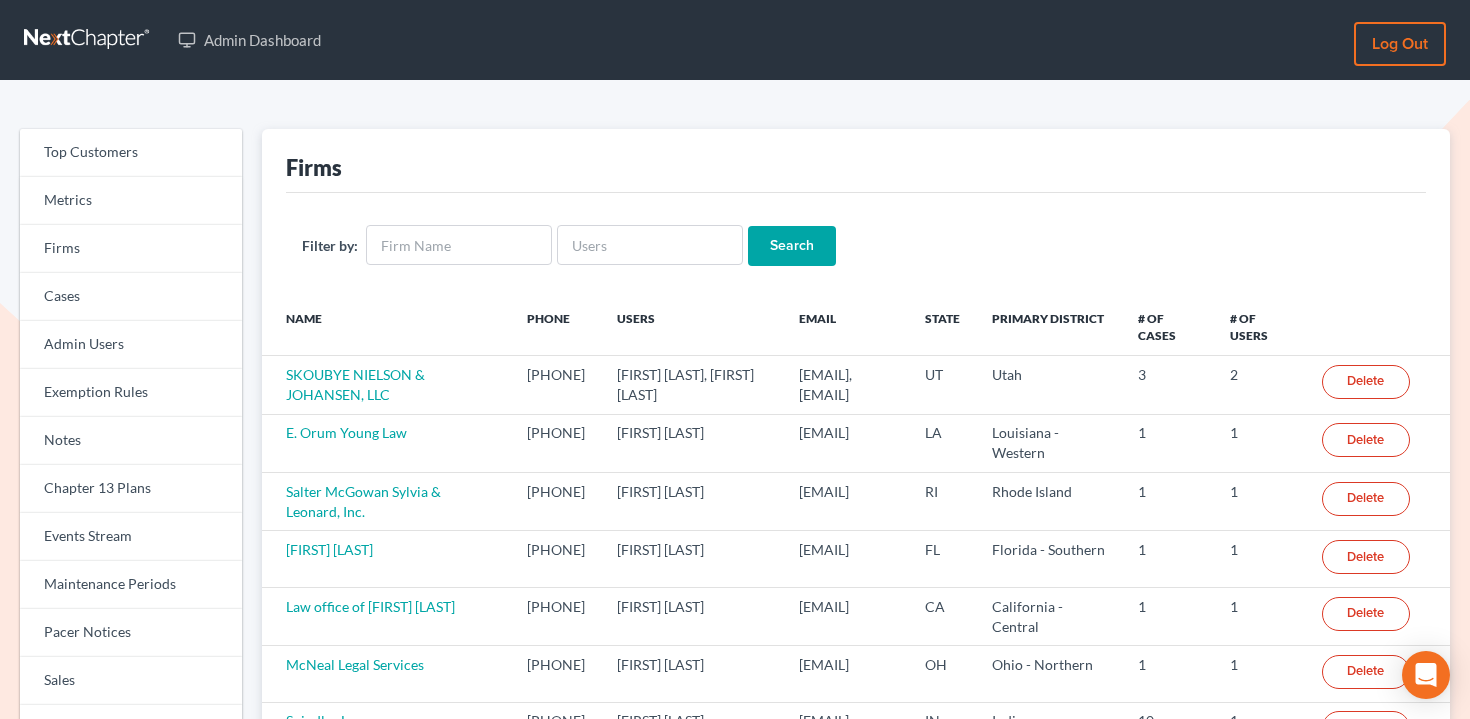scroll, scrollTop: 0, scrollLeft: 0, axis: both 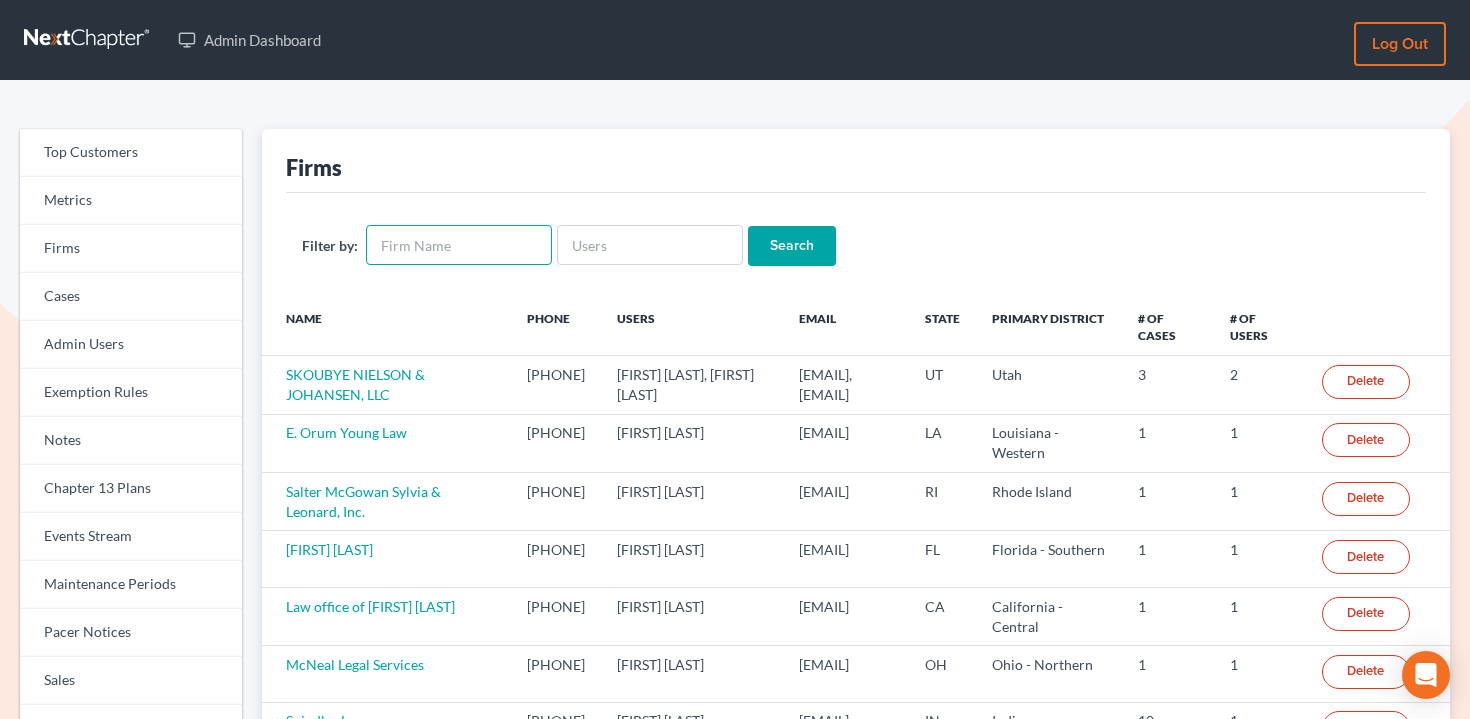 click at bounding box center [459, 245] 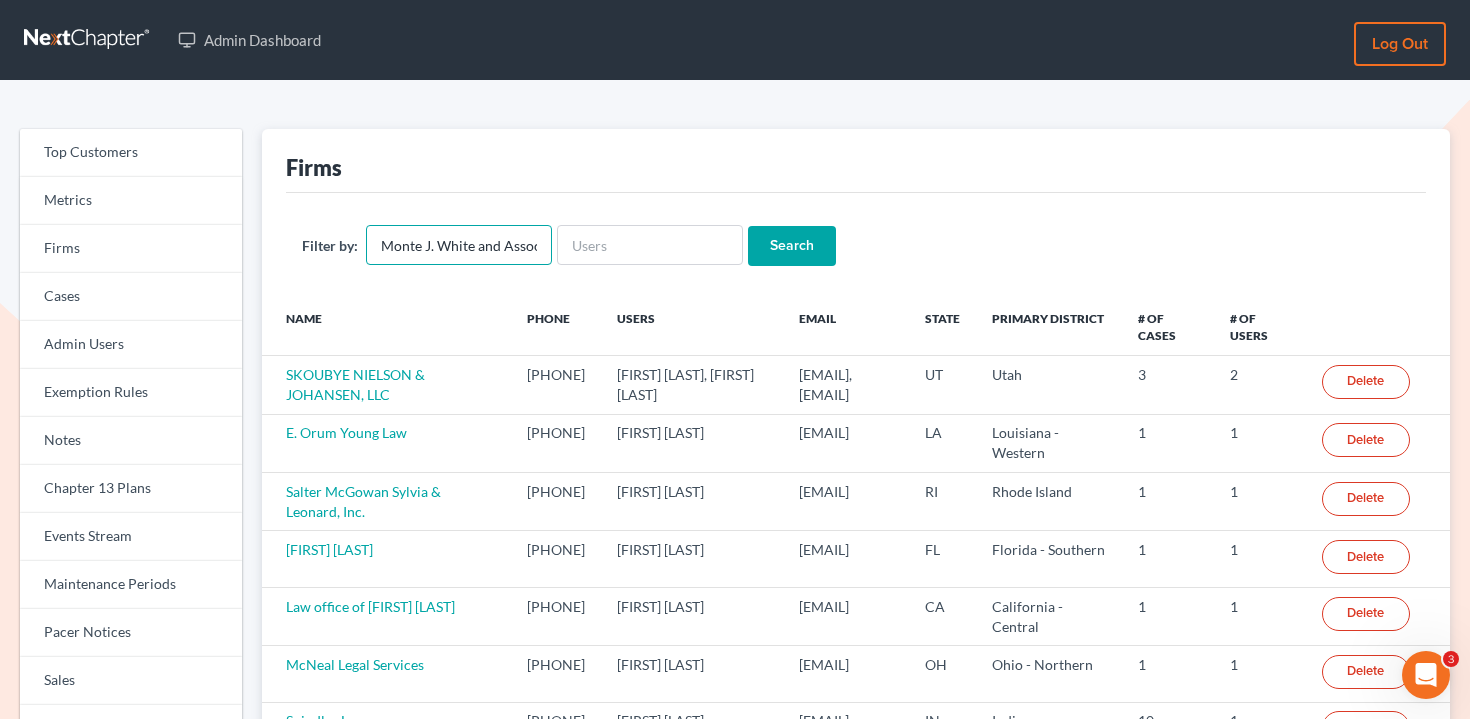 scroll, scrollTop: 0, scrollLeft: 0, axis: both 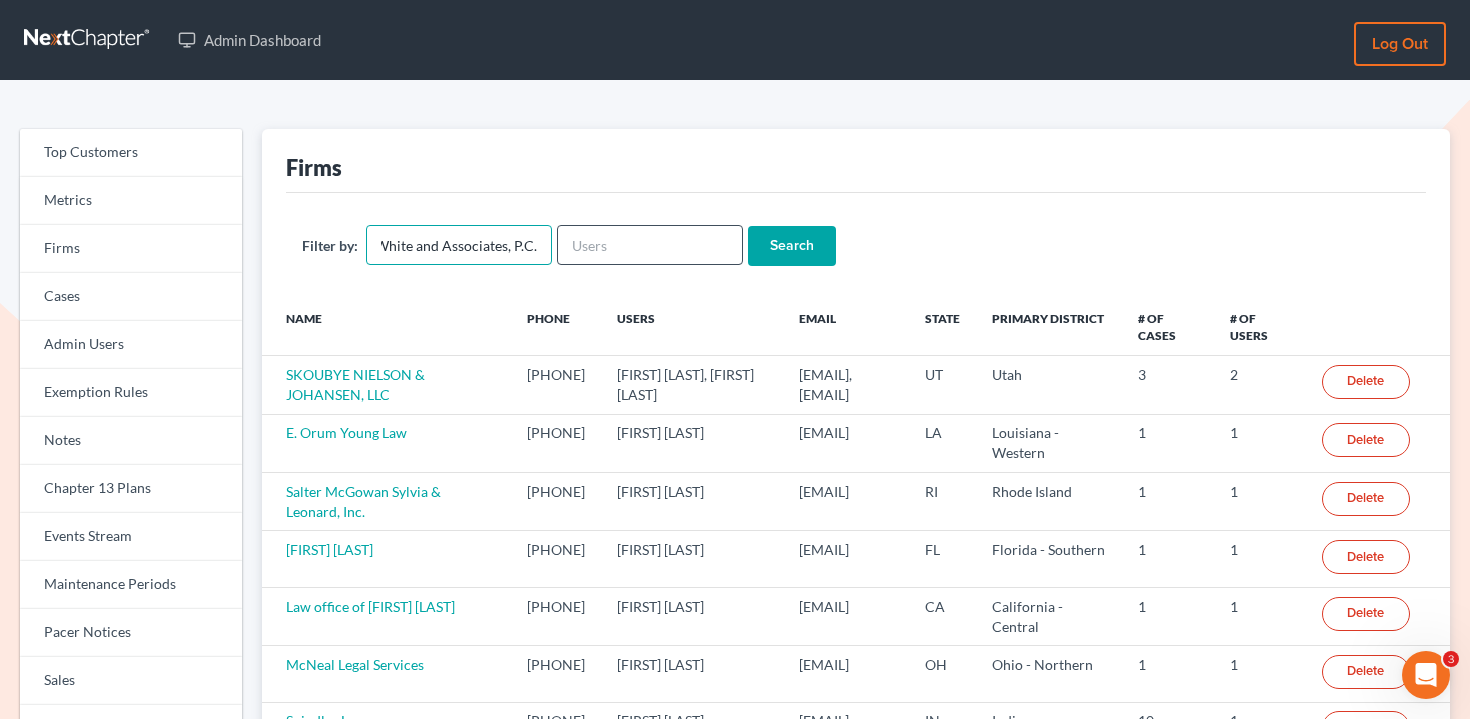 type on "Monte J. White and Associates, P.C." 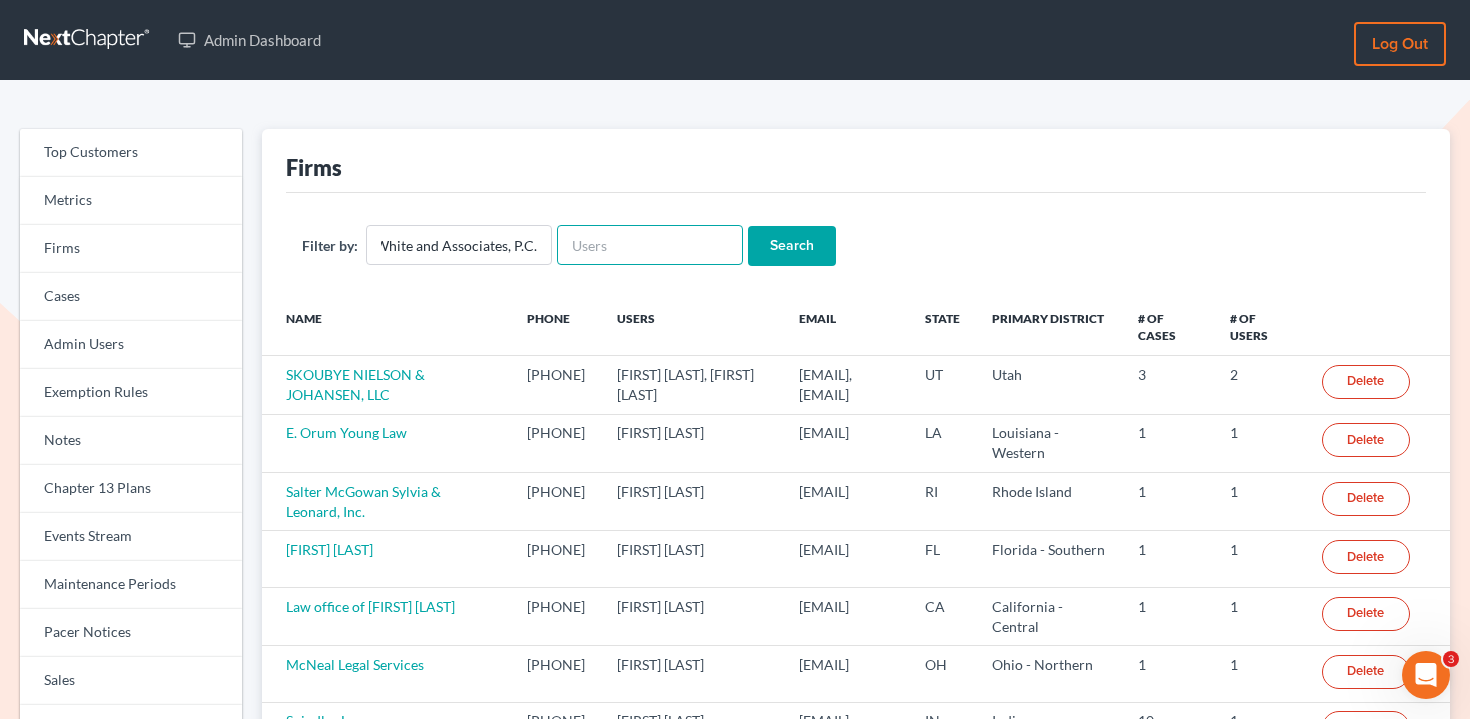 click at bounding box center (650, 245) 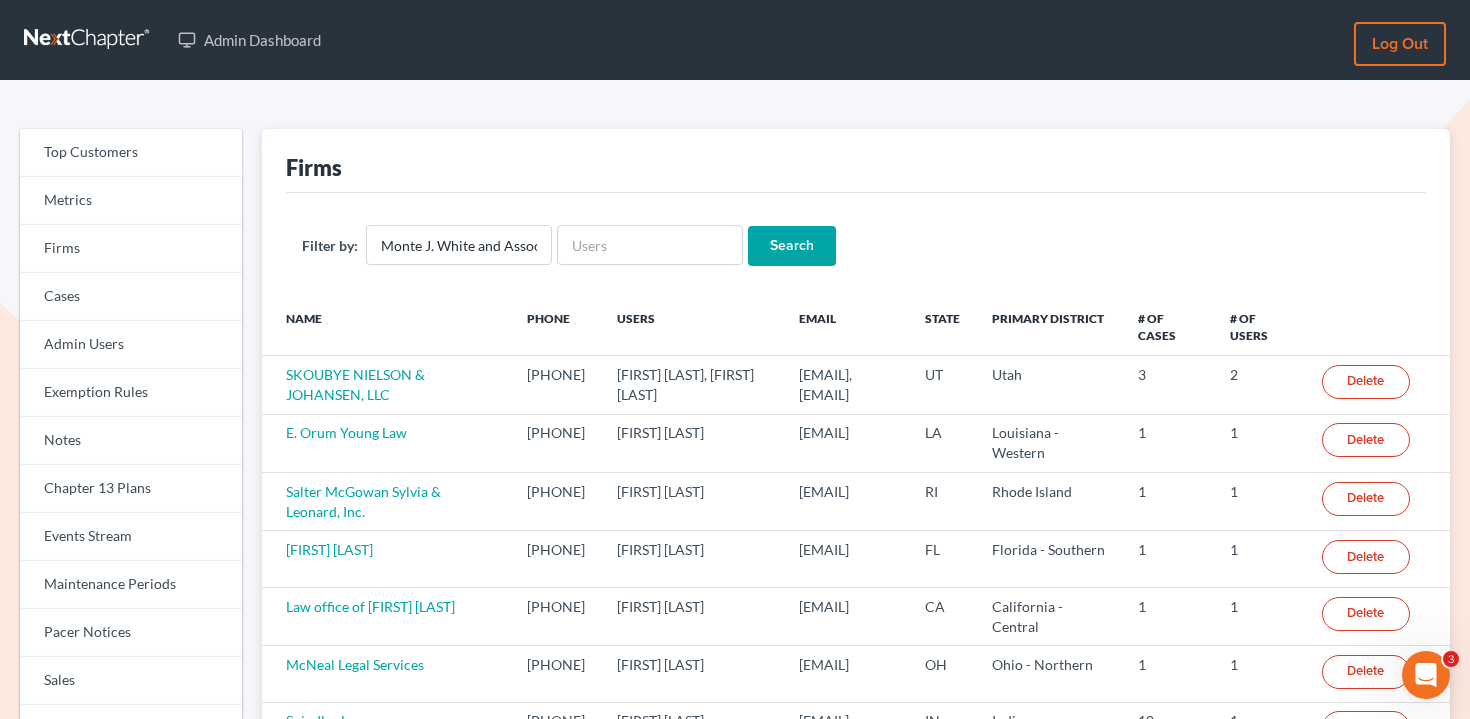 click on "Search" at bounding box center [792, 246] 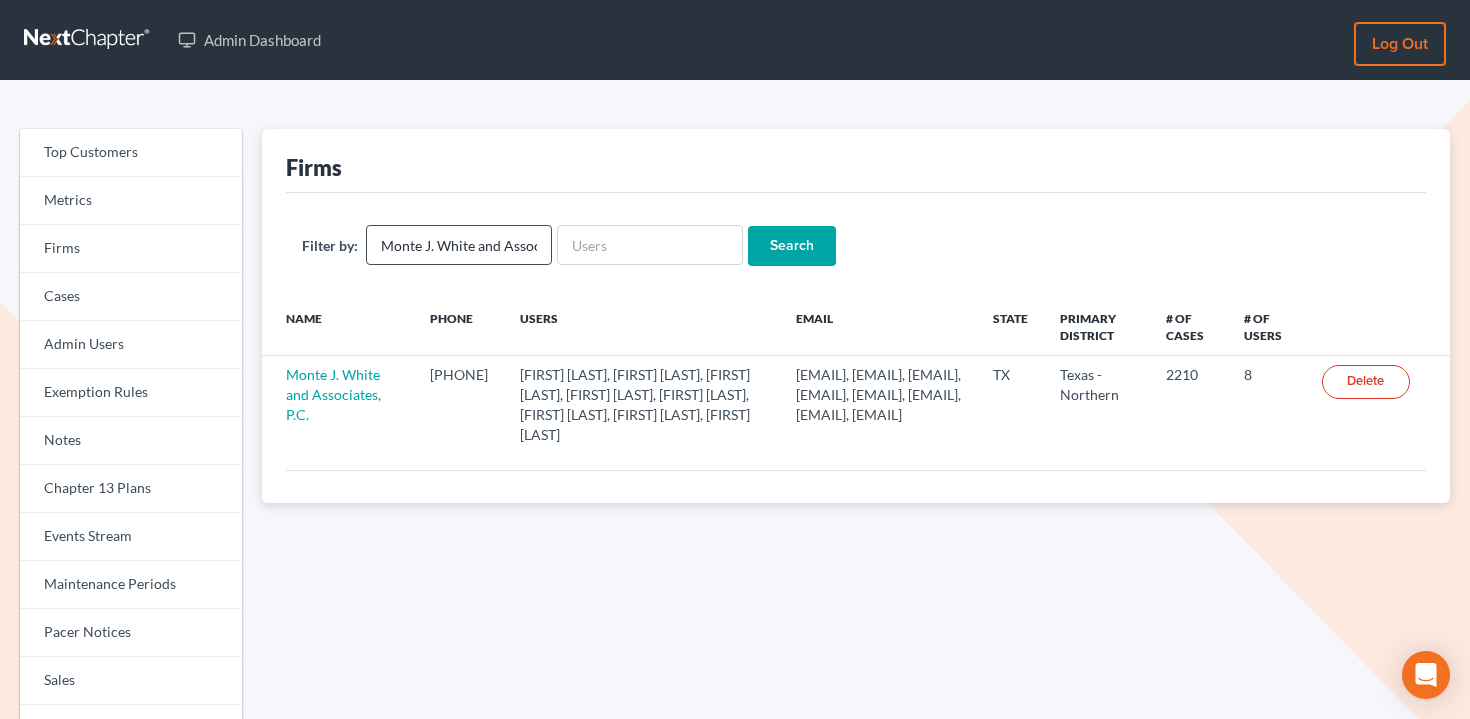 scroll, scrollTop: 0, scrollLeft: 0, axis: both 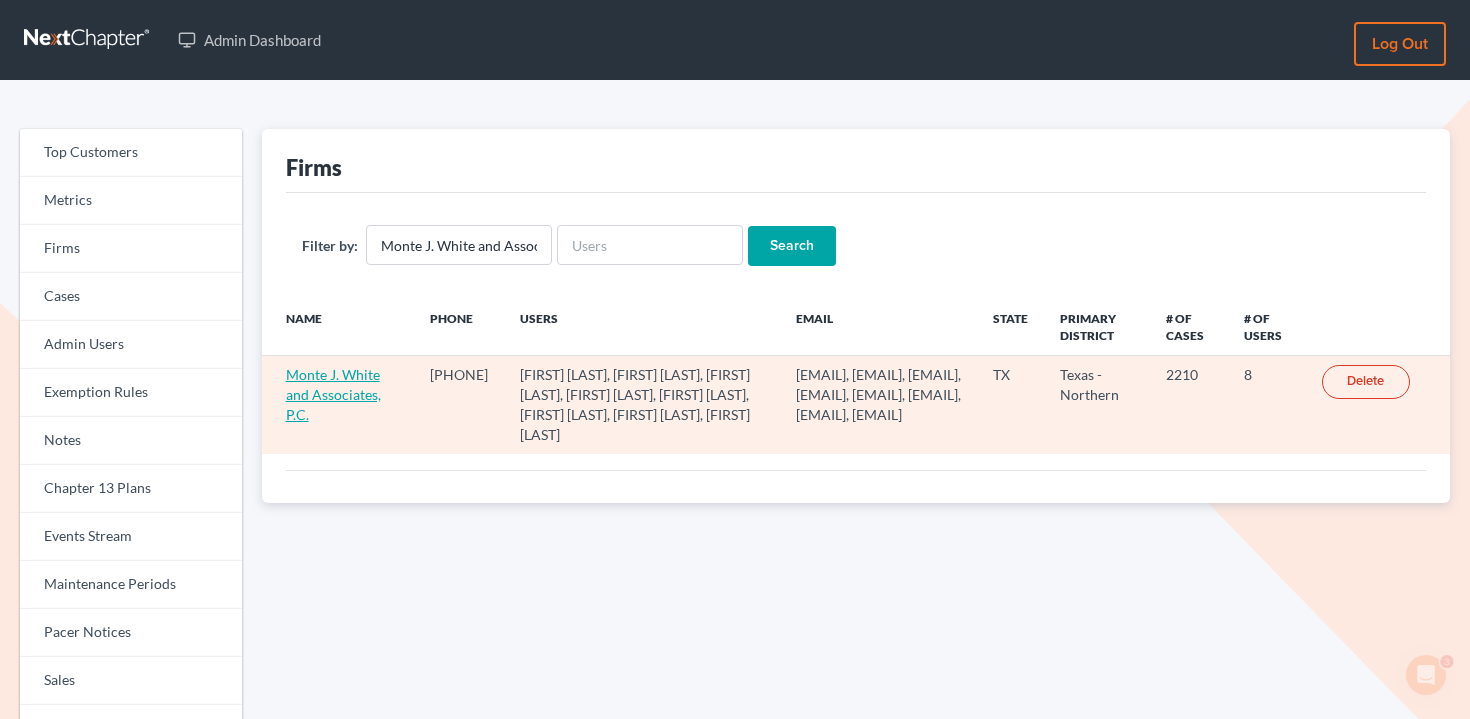 click on "Monte J. White and Associates, P.C." at bounding box center (333, 394) 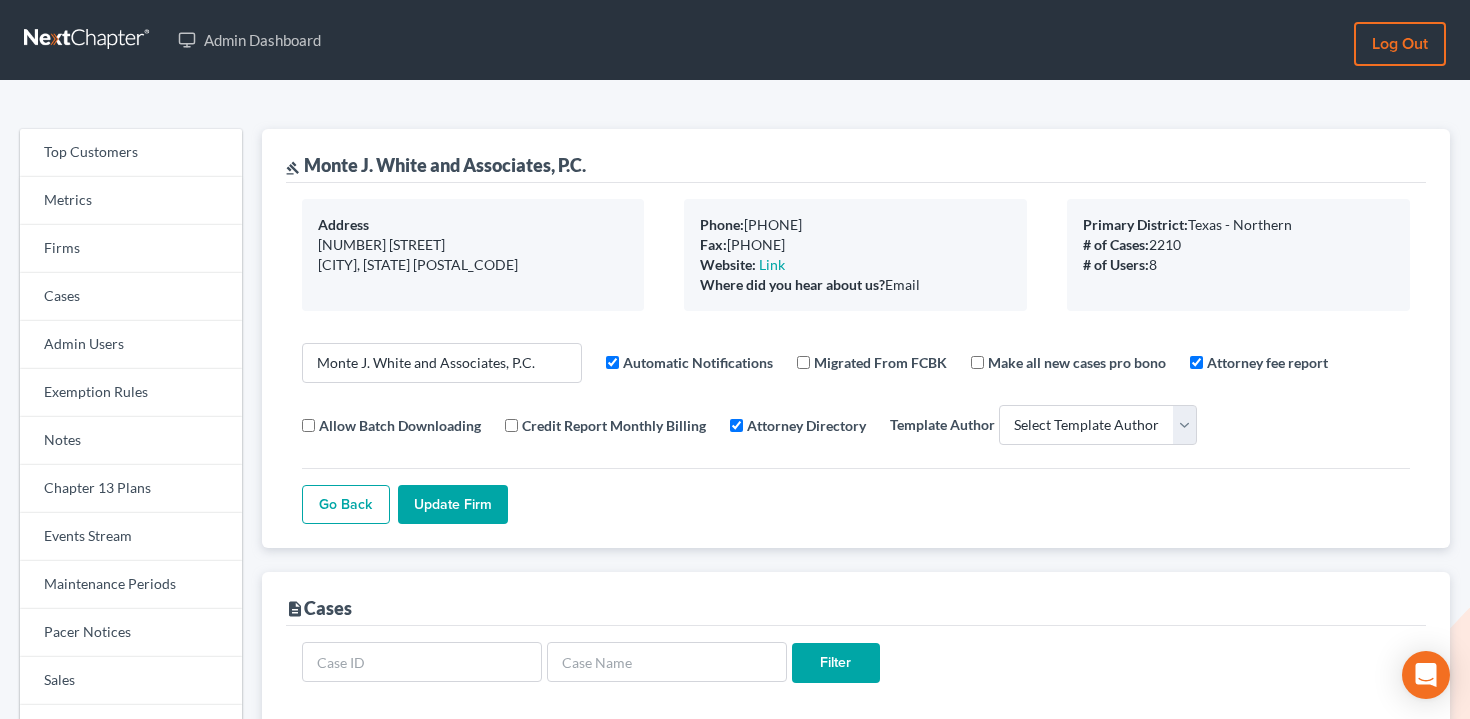 select 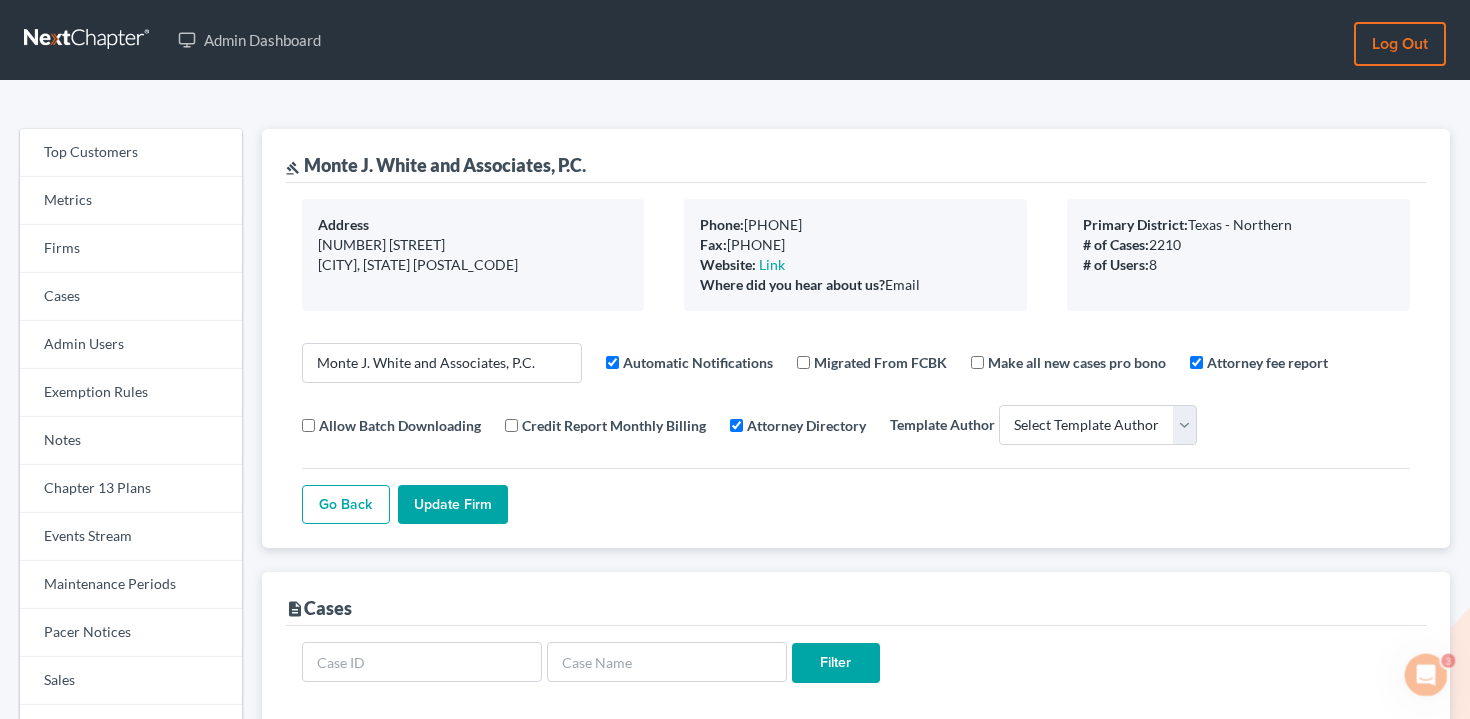 scroll, scrollTop: 0, scrollLeft: 0, axis: both 